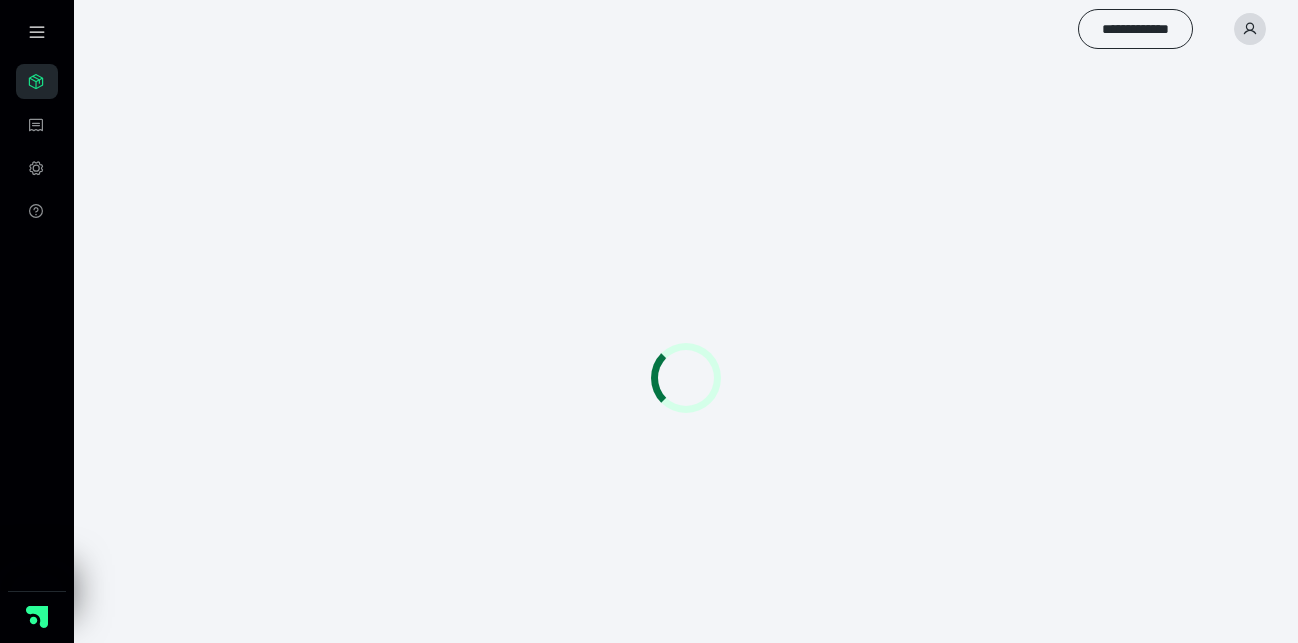 scroll, scrollTop: 0, scrollLeft: 0, axis: both 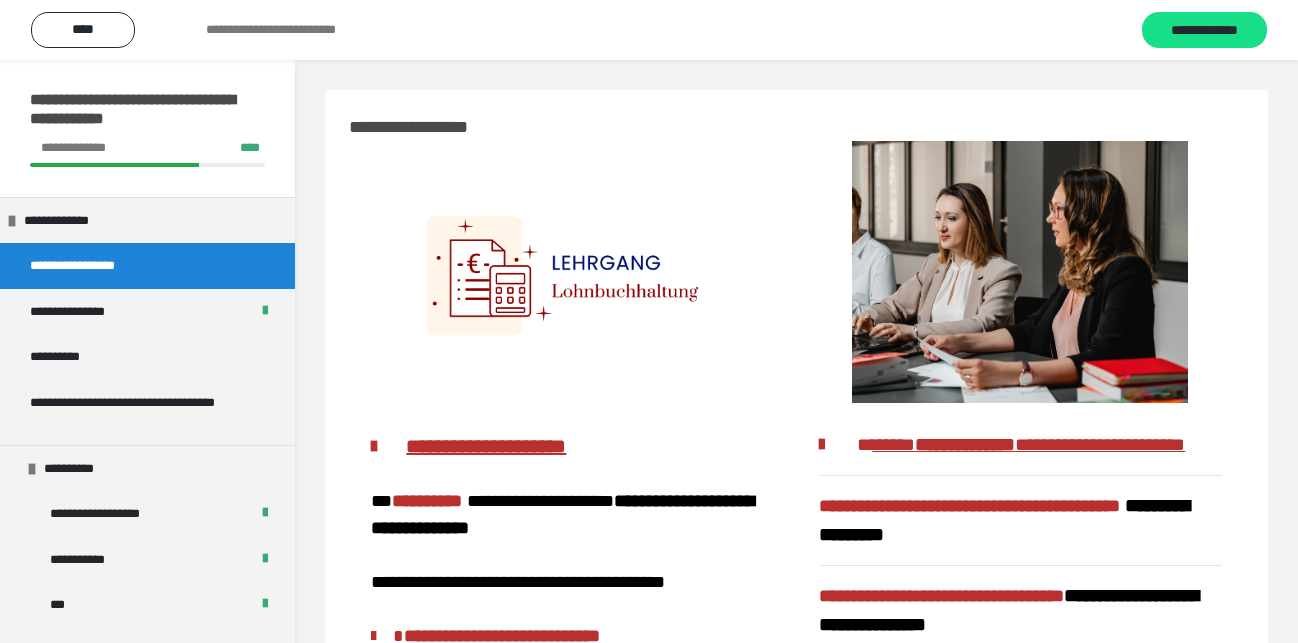 click on "**********" at bounding box center [796, 598] 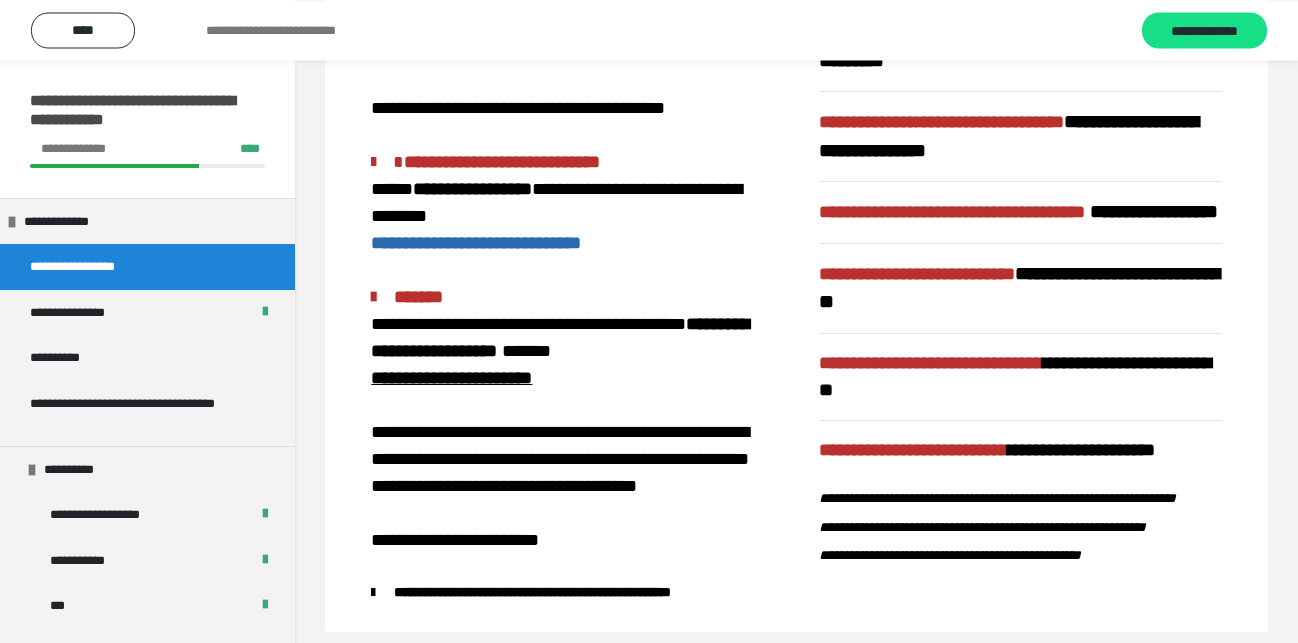 scroll, scrollTop: 510, scrollLeft: 0, axis: vertical 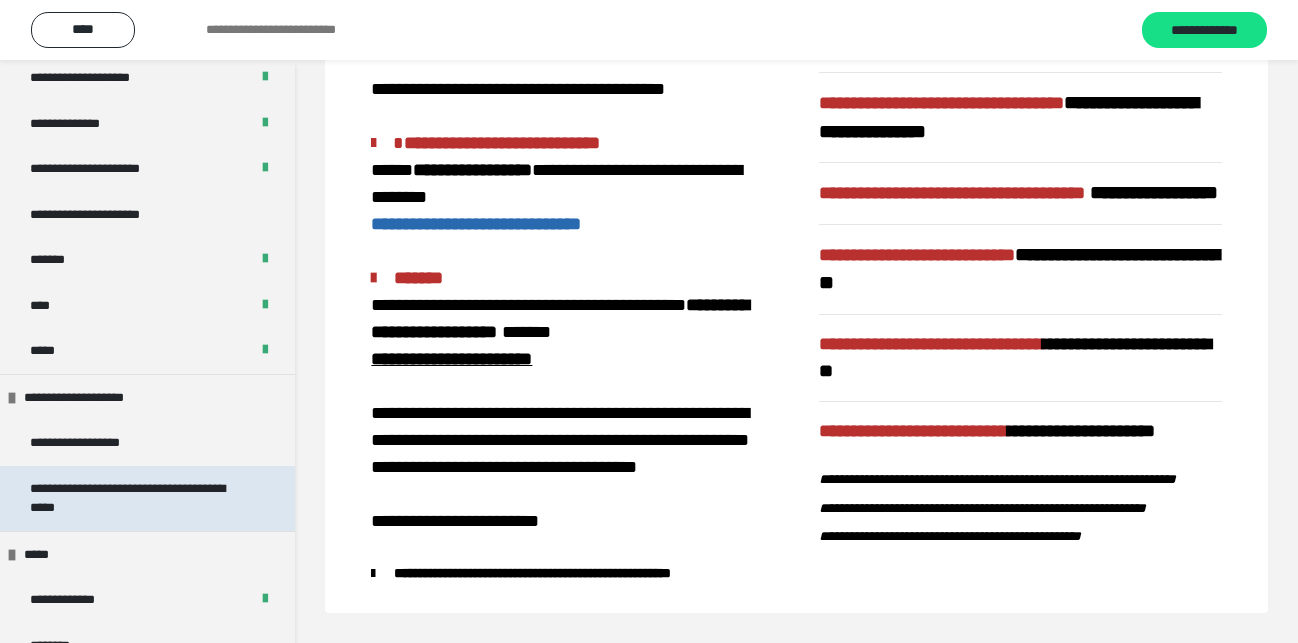 click on "**********" at bounding box center (131, 498) 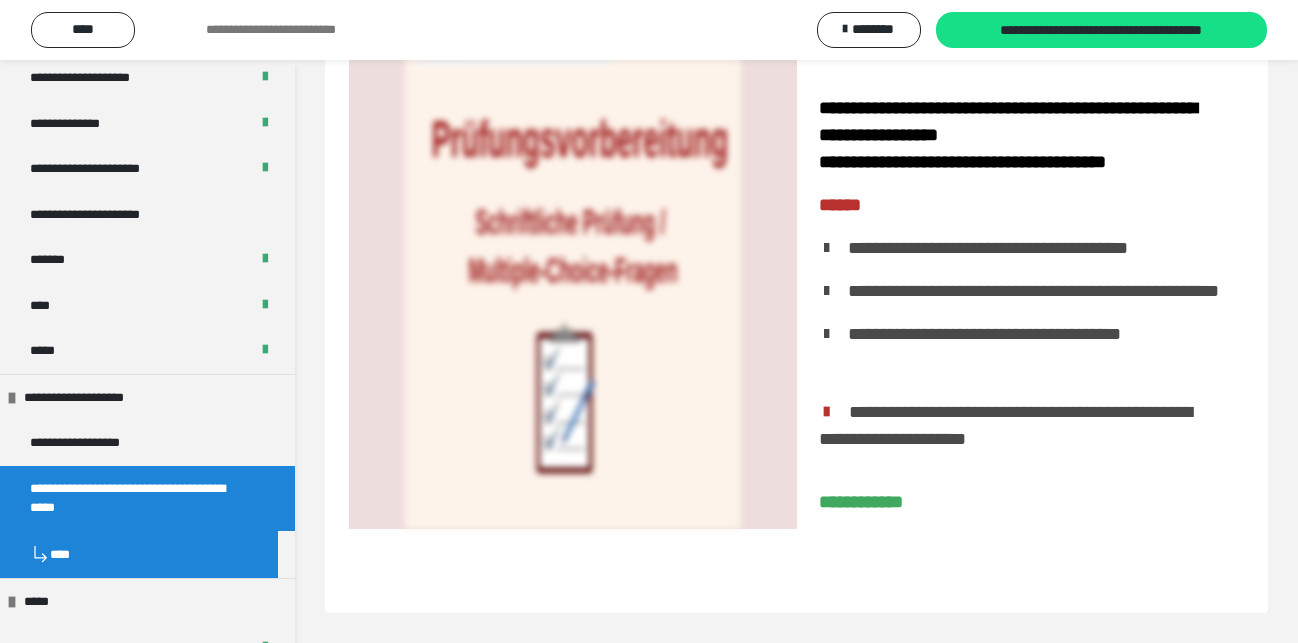 scroll, scrollTop: 259, scrollLeft: 0, axis: vertical 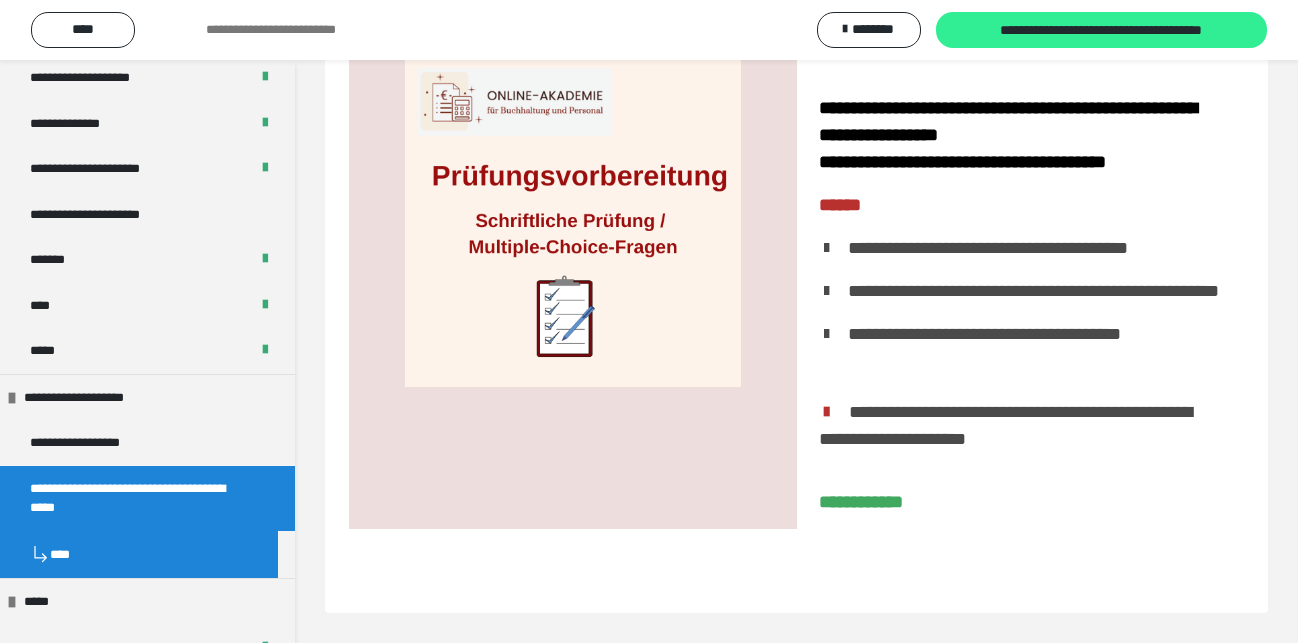 click on "**********" at bounding box center [1101, 31] 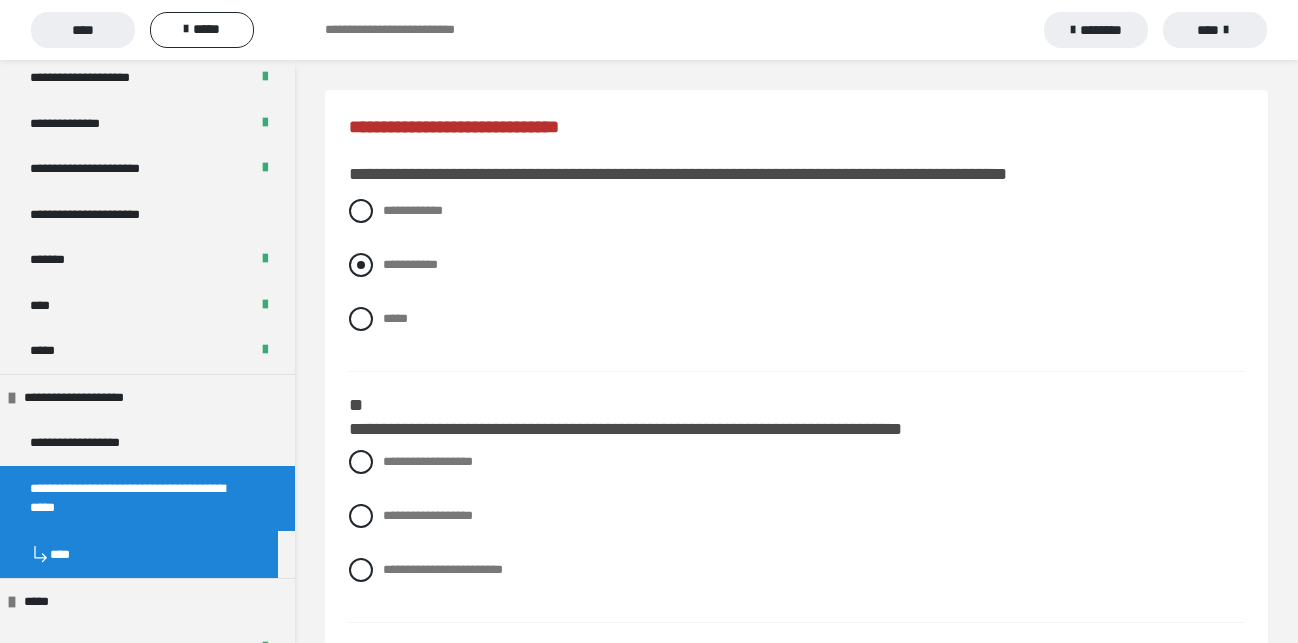click at bounding box center (361, 265) 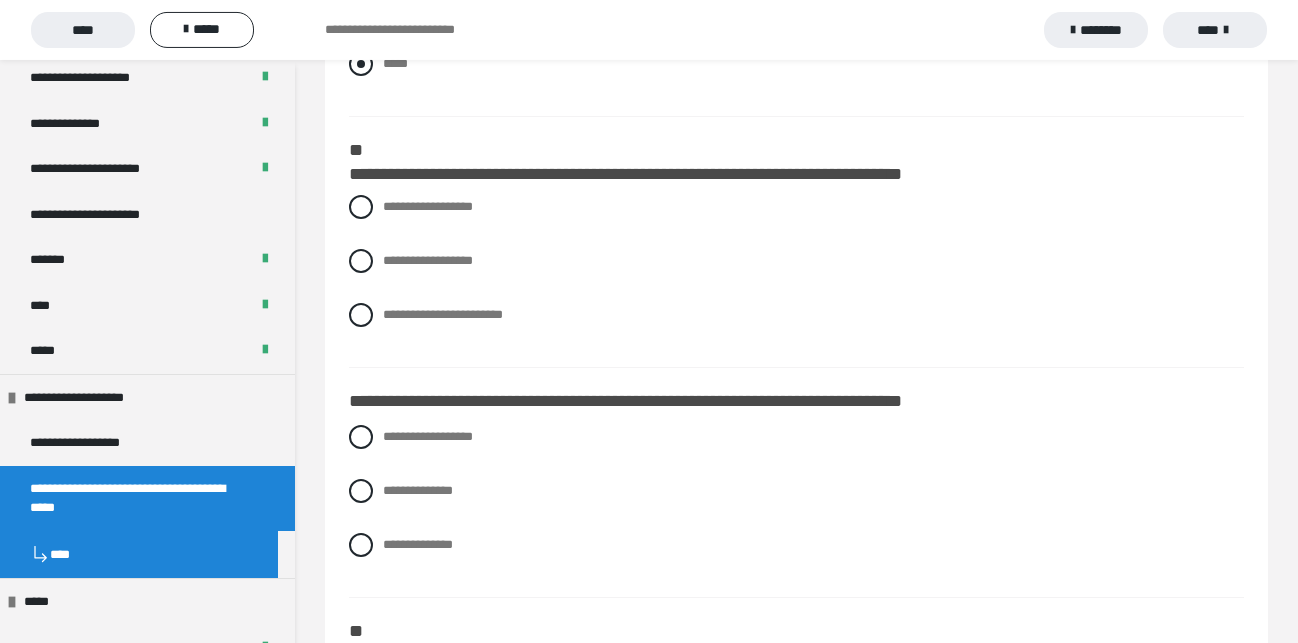 scroll, scrollTop: 306, scrollLeft: 0, axis: vertical 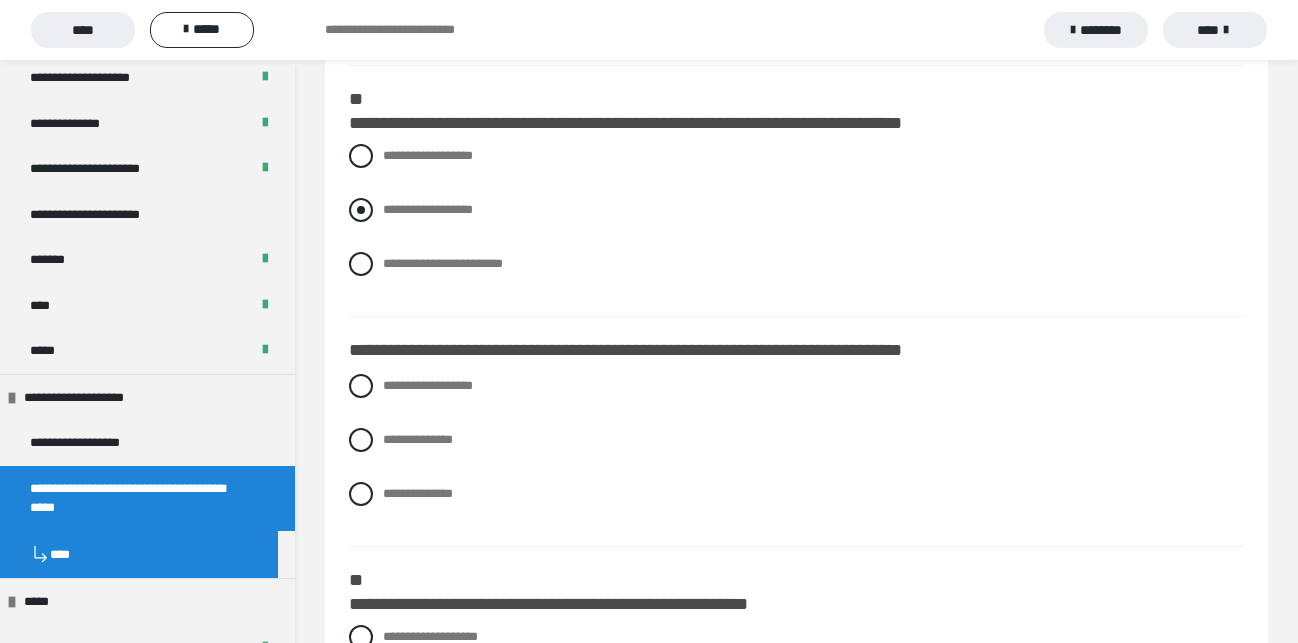 click at bounding box center [361, 210] 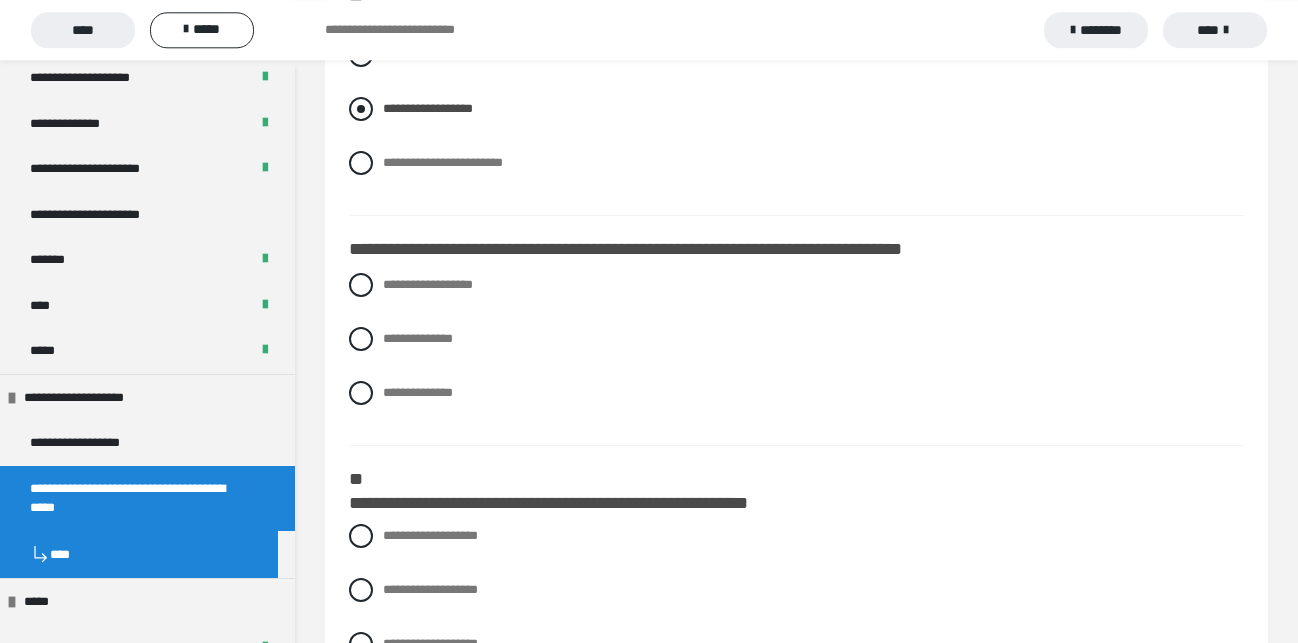 scroll, scrollTop: 408, scrollLeft: 0, axis: vertical 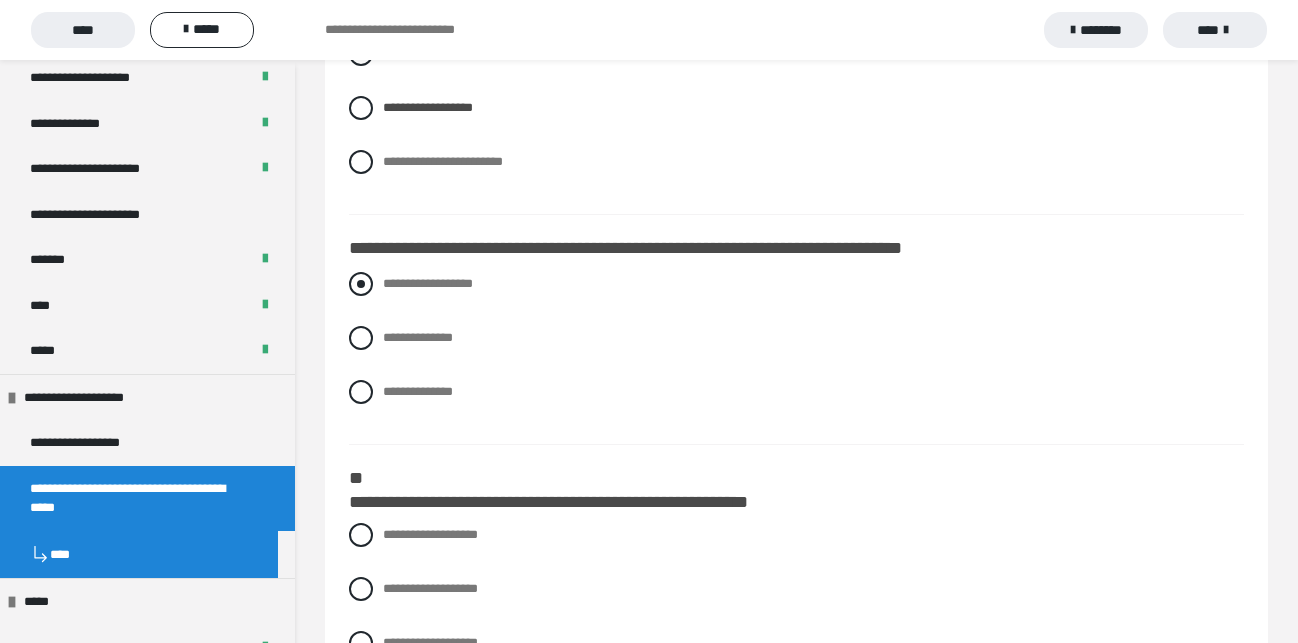 click at bounding box center (361, 284) 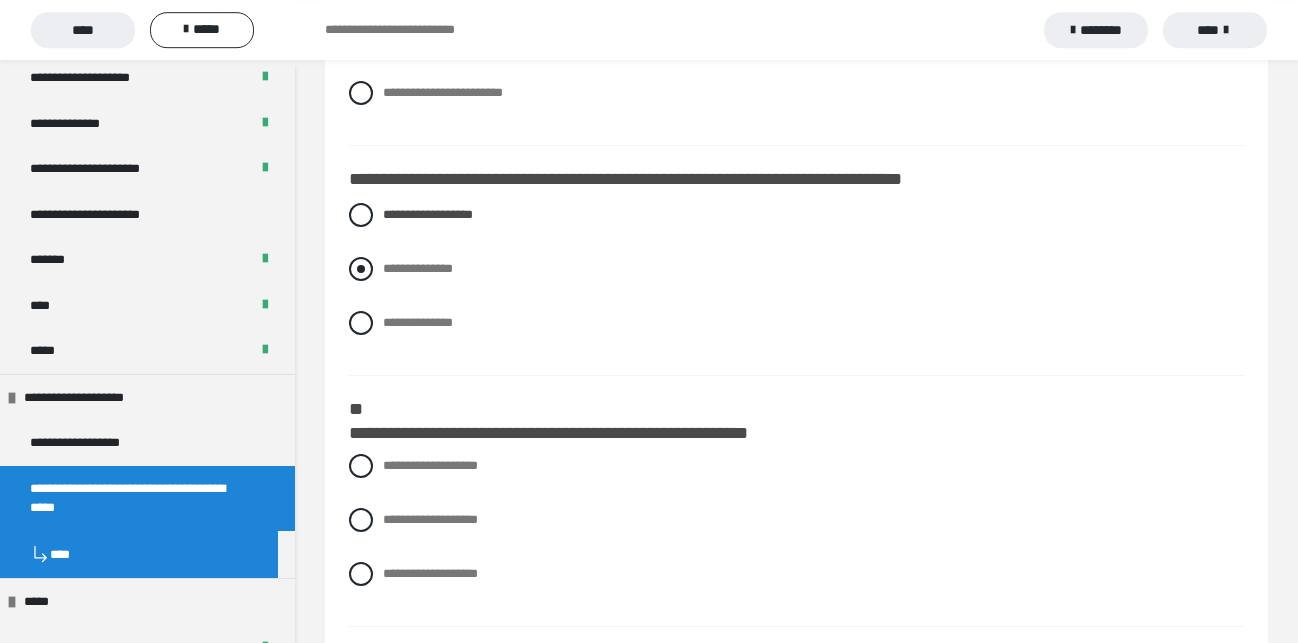 scroll, scrollTop: 408, scrollLeft: 0, axis: vertical 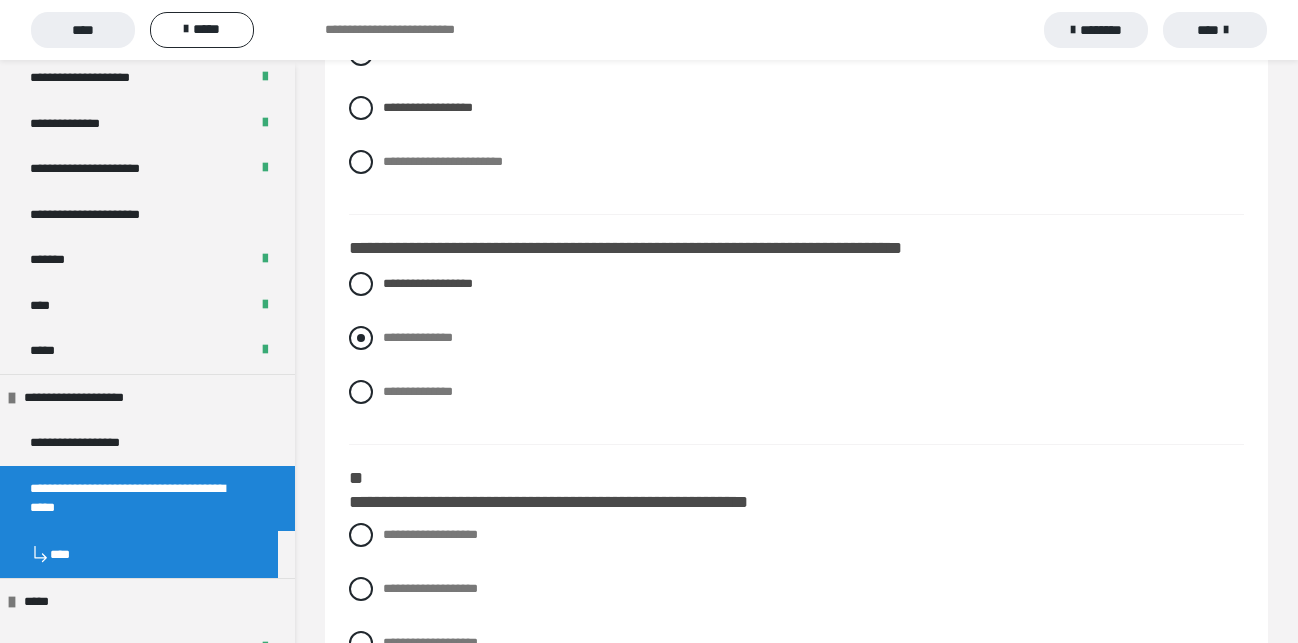 click at bounding box center (361, 338) 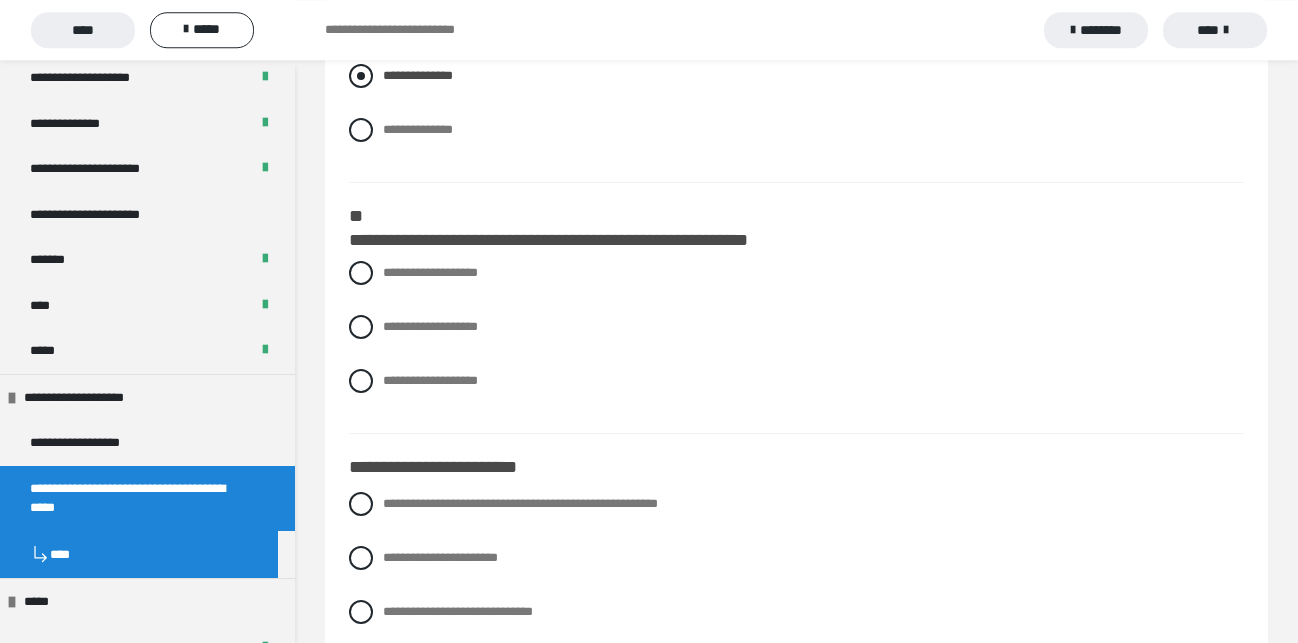 scroll, scrollTop: 714, scrollLeft: 0, axis: vertical 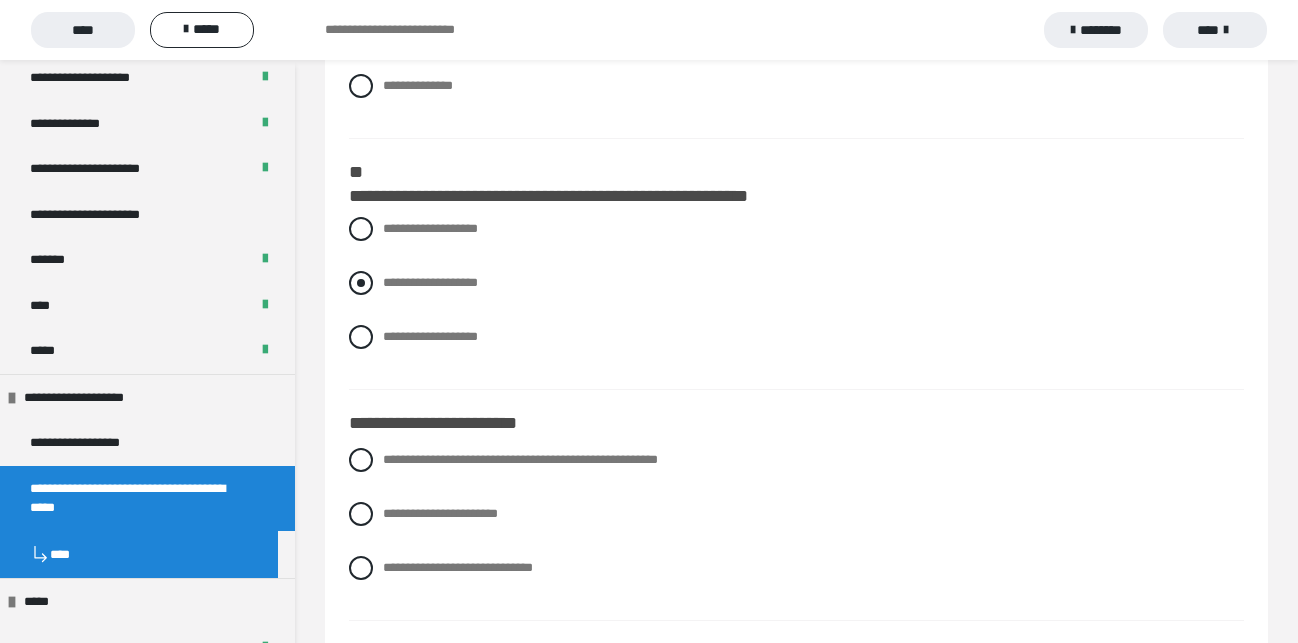 click at bounding box center [361, 283] 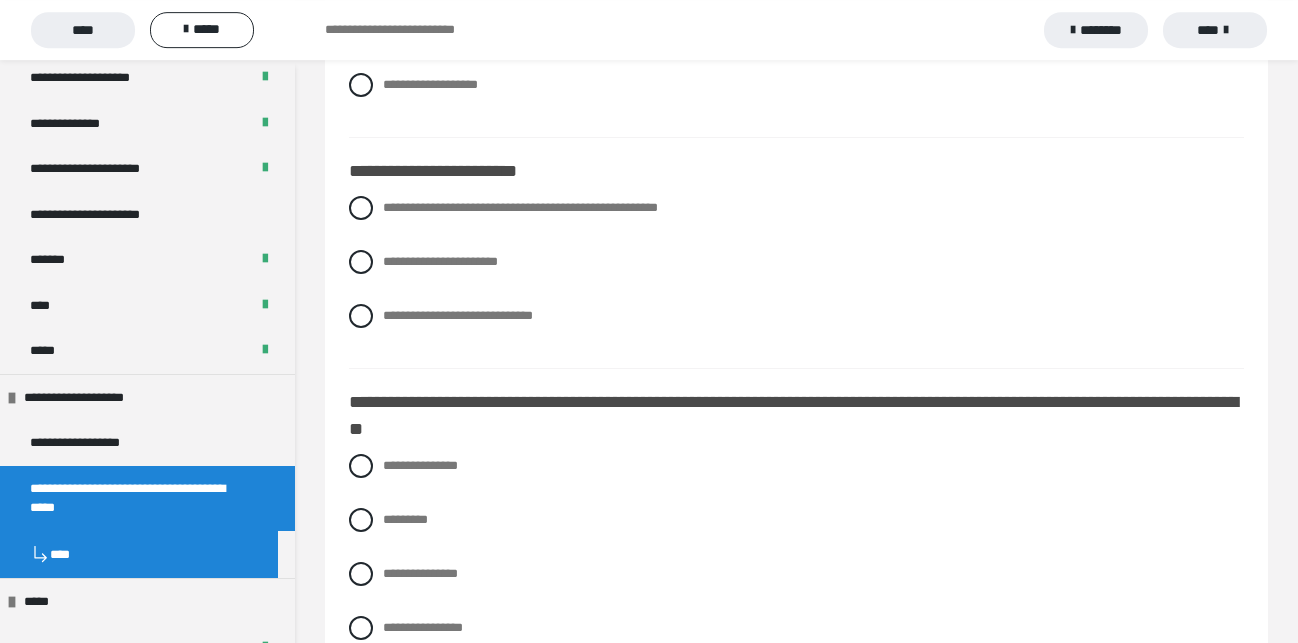 scroll, scrollTop: 1020, scrollLeft: 0, axis: vertical 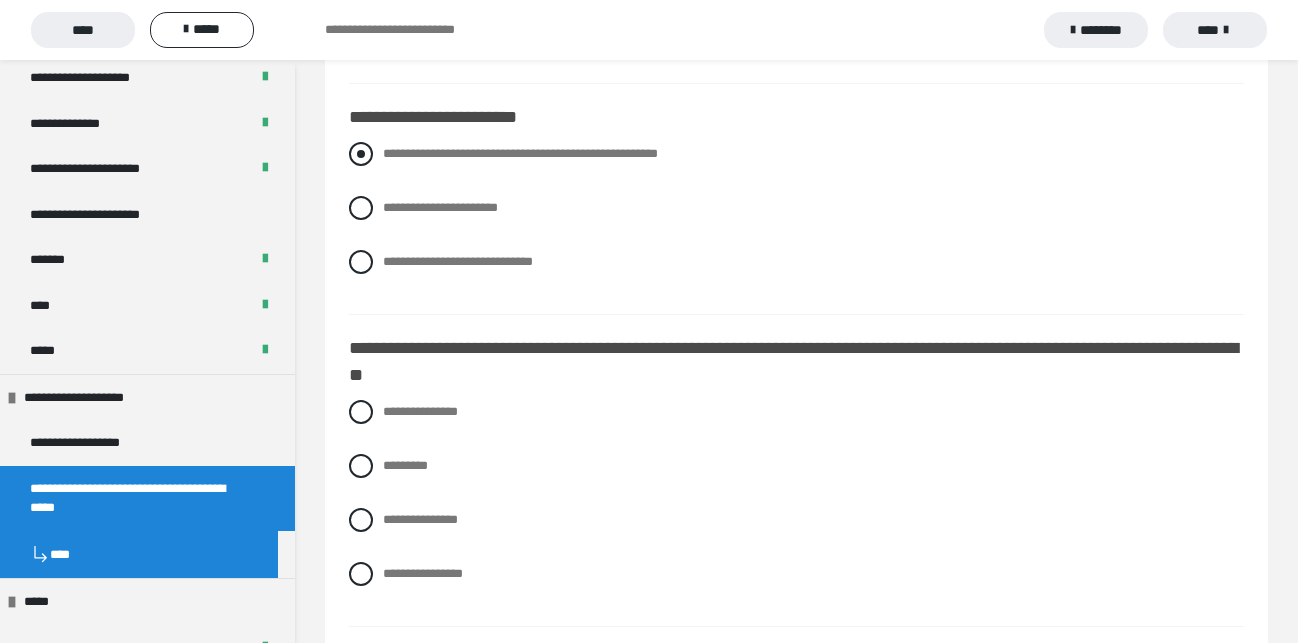 click at bounding box center (361, 154) 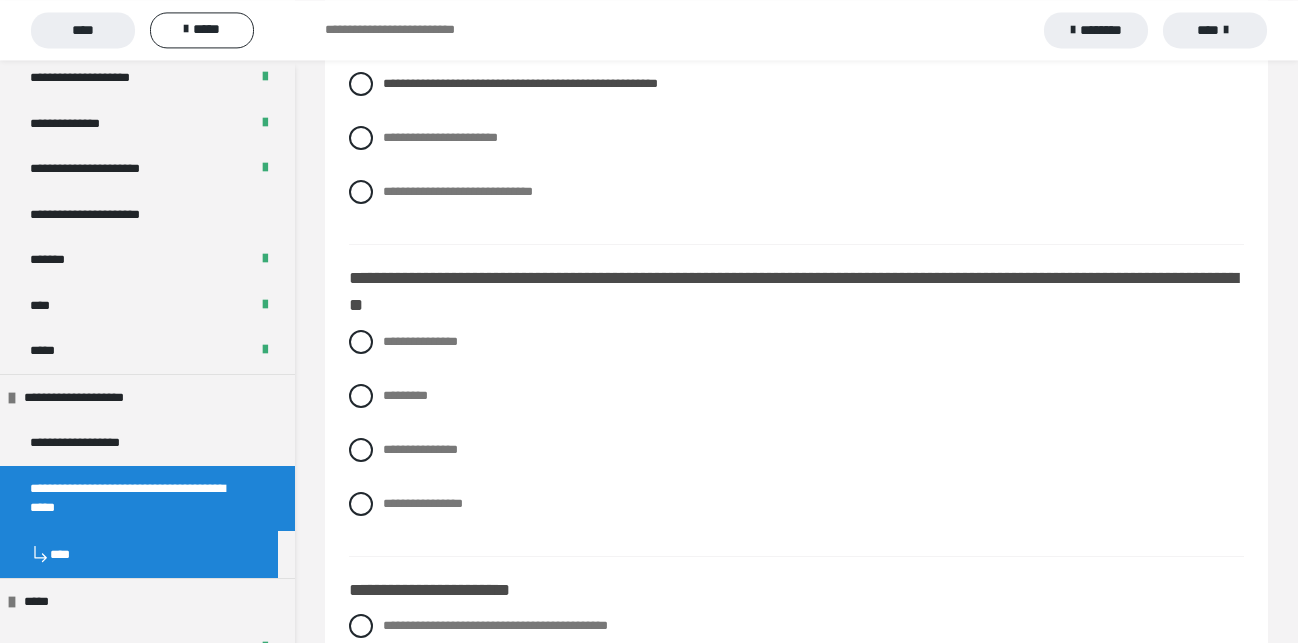 scroll, scrollTop: 1122, scrollLeft: 0, axis: vertical 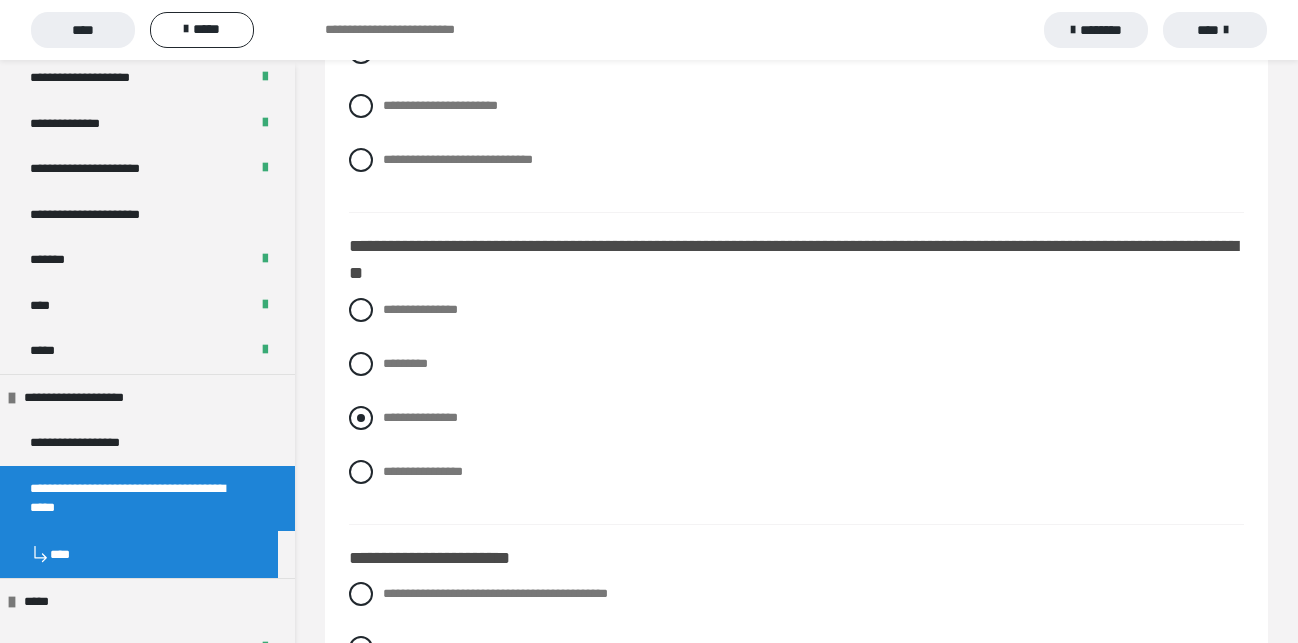 click at bounding box center (361, 418) 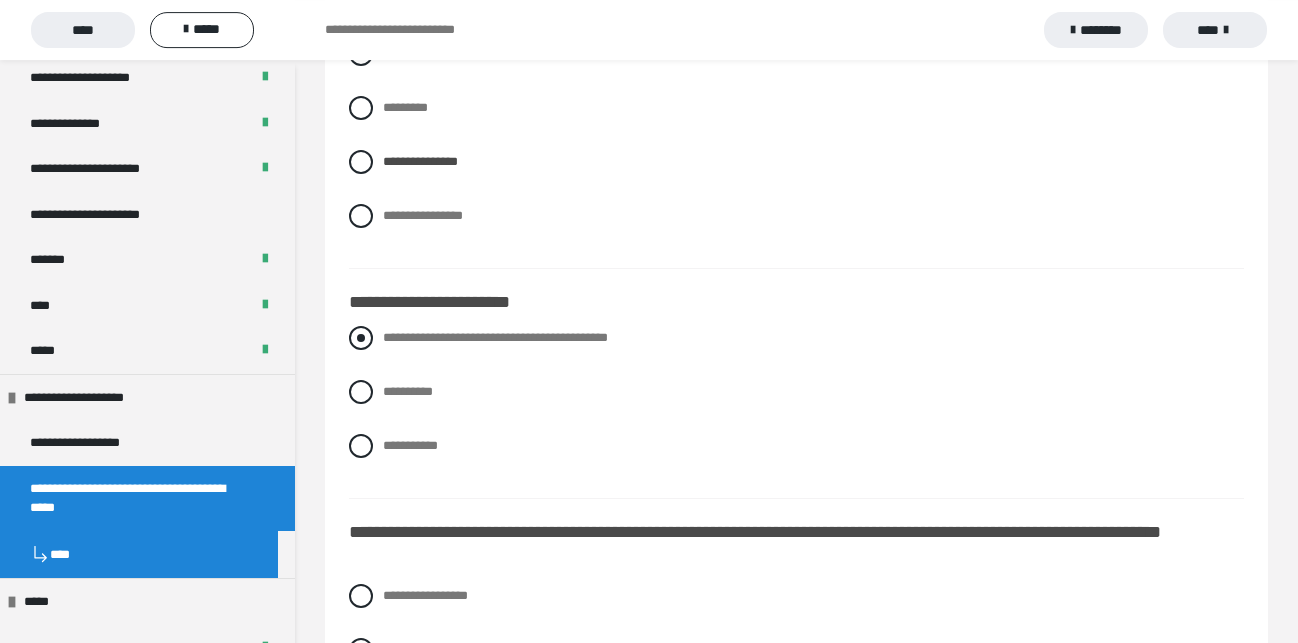 scroll, scrollTop: 1428, scrollLeft: 0, axis: vertical 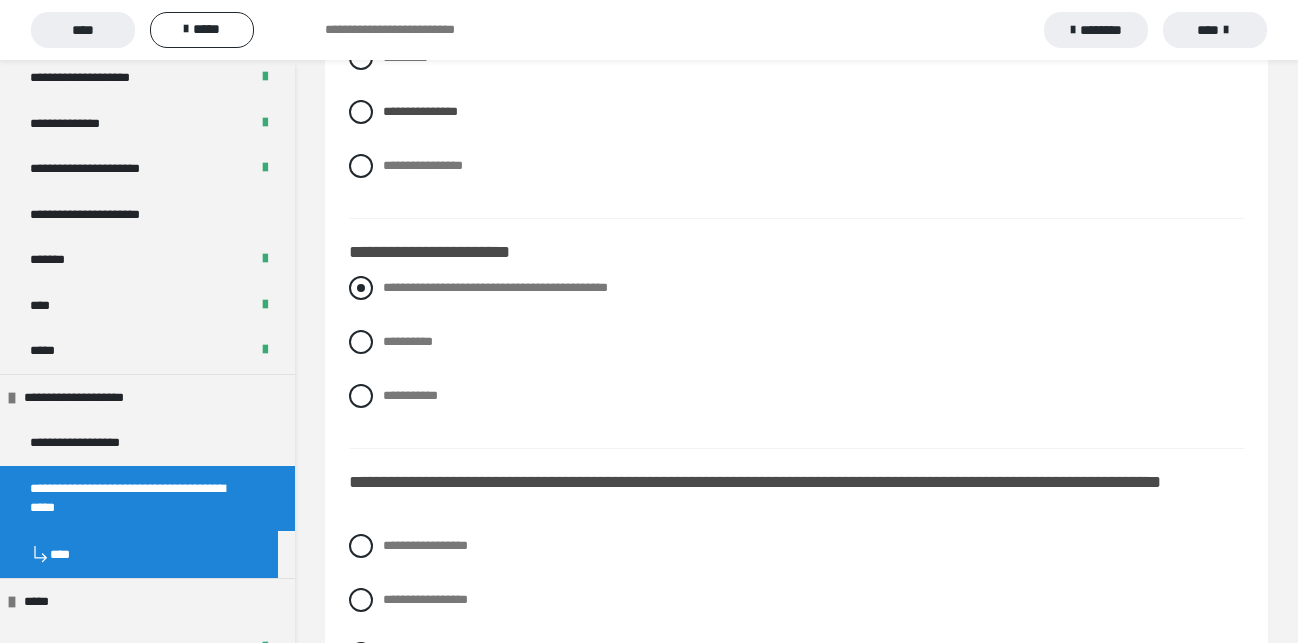 click at bounding box center [361, 288] 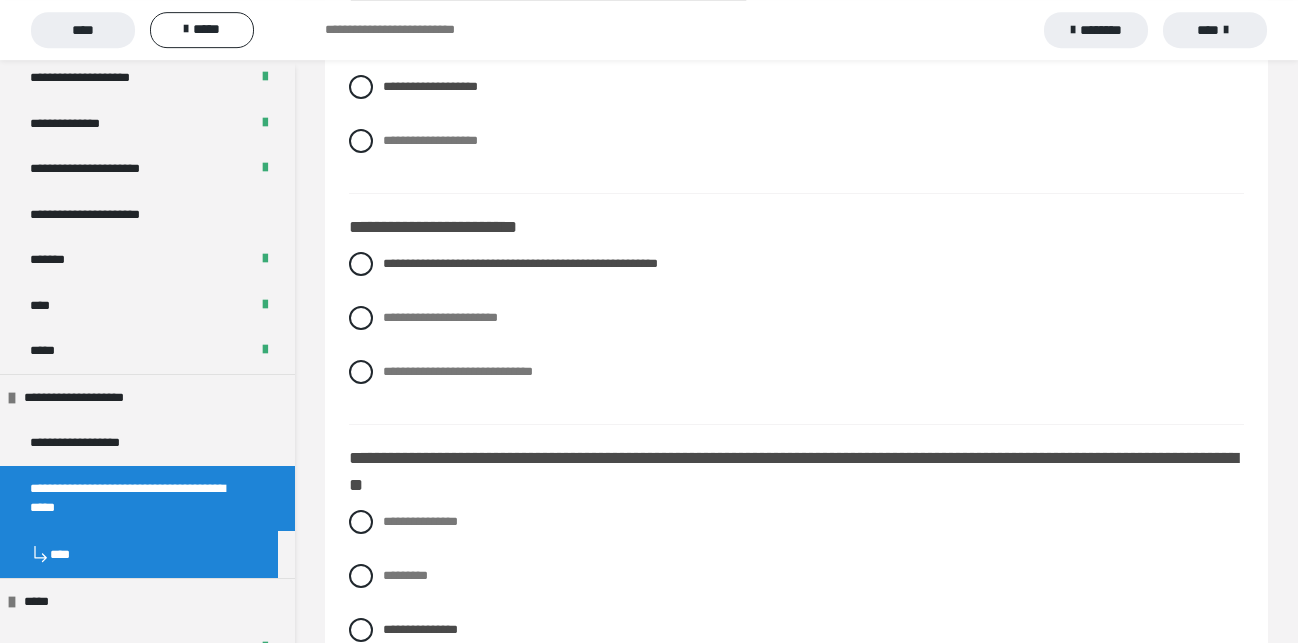 scroll, scrollTop: 816, scrollLeft: 0, axis: vertical 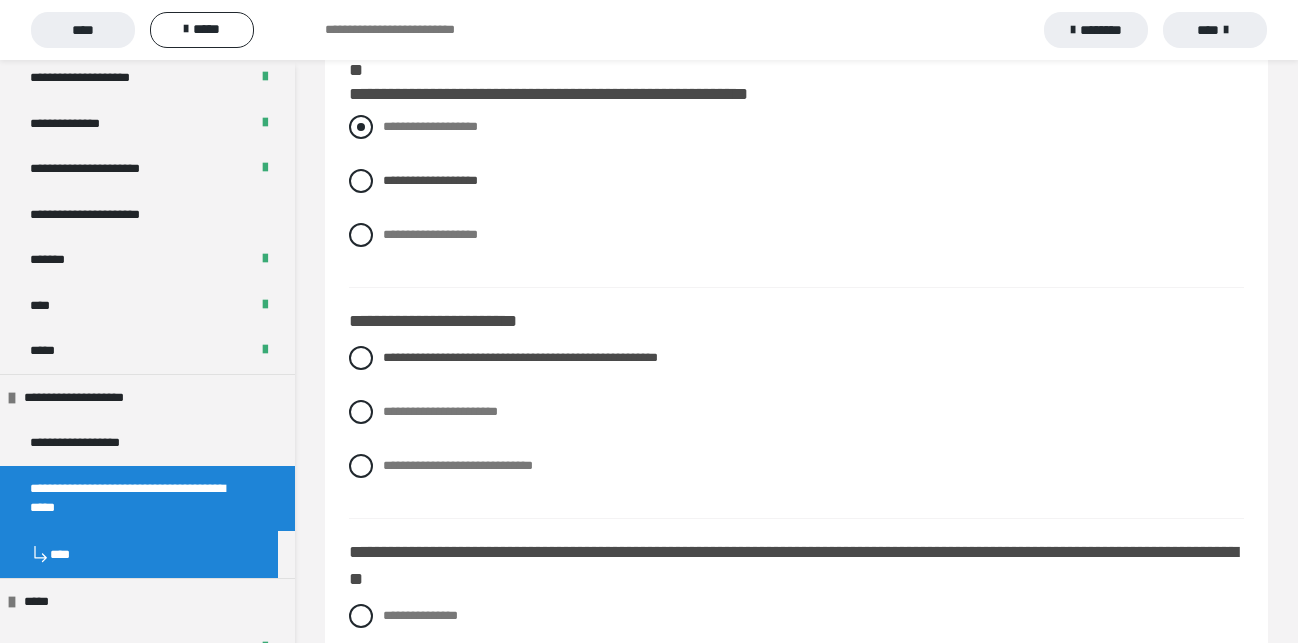 click at bounding box center (361, 127) 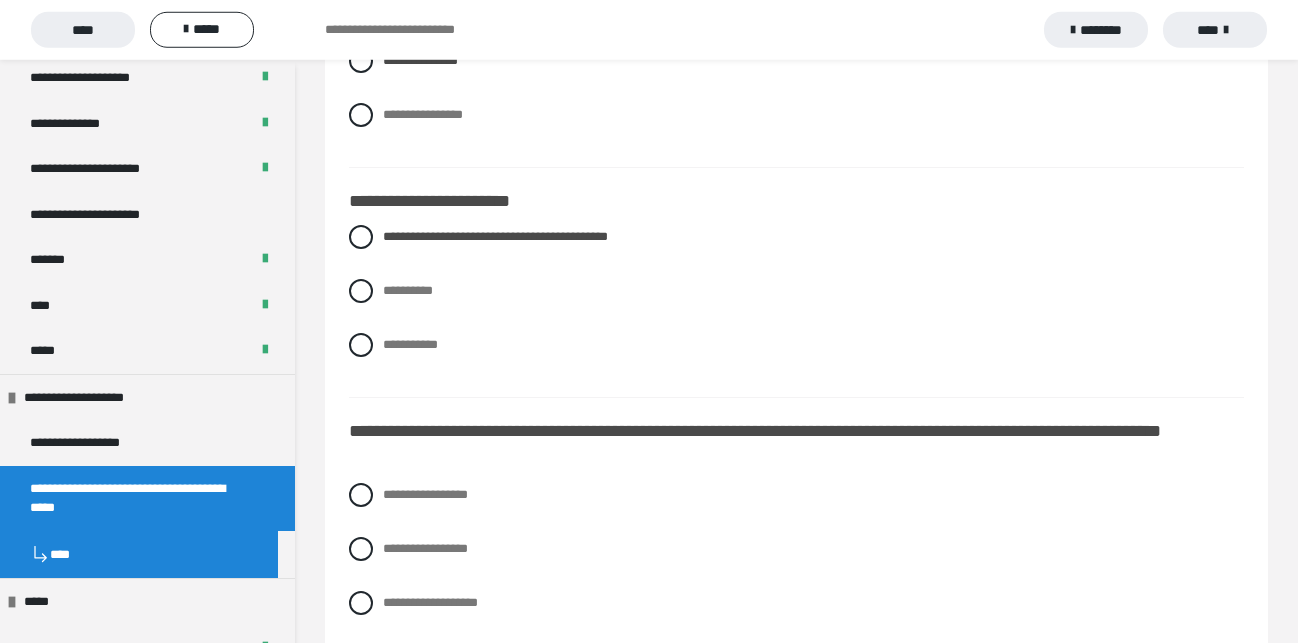 scroll, scrollTop: 1530, scrollLeft: 0, axis: vertical 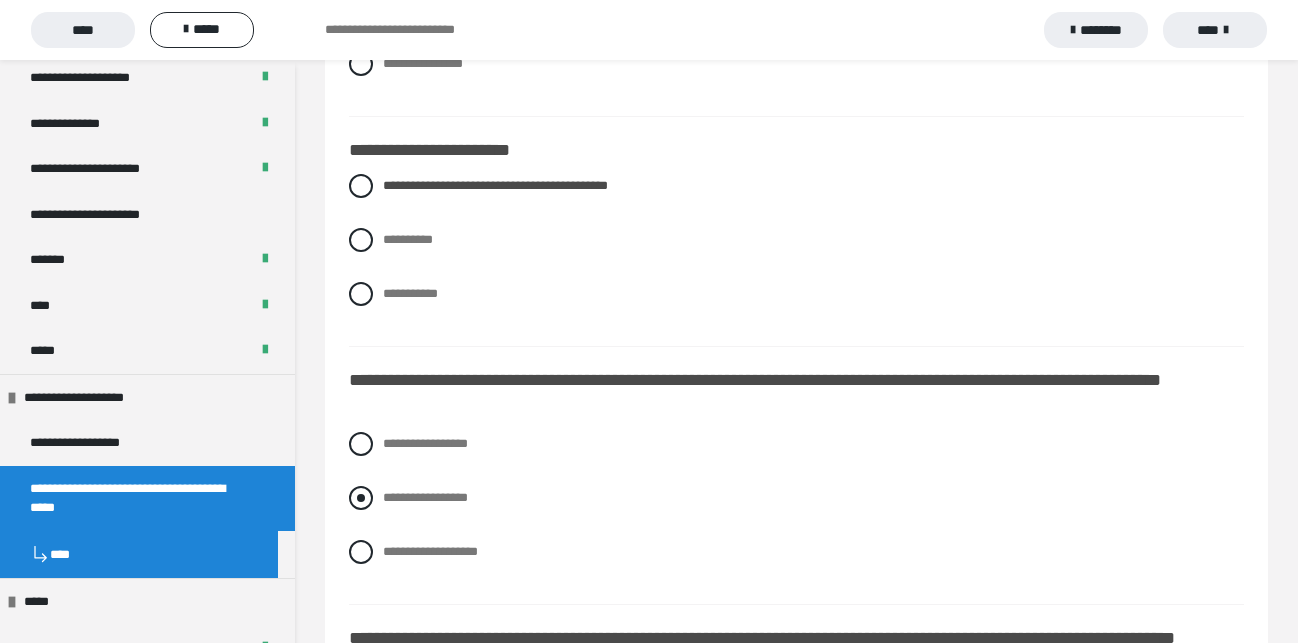 click at bounding box center (361, 498) 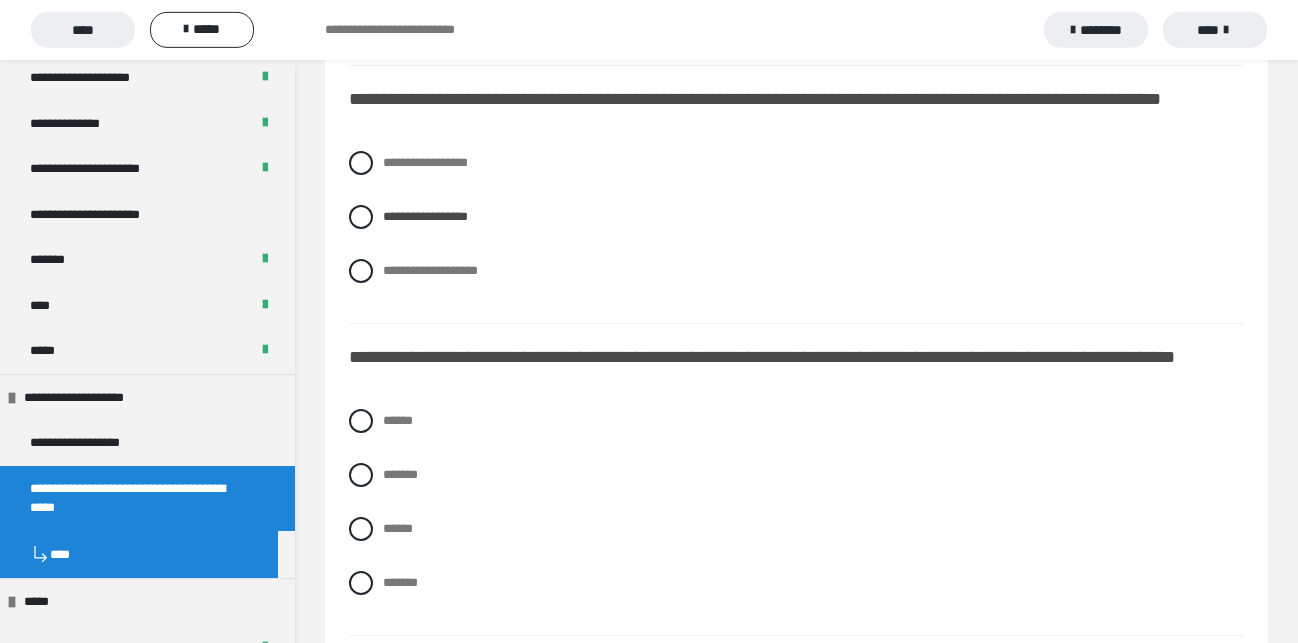 scroll, scrollTop: 1836, scrollLeft: 0, axis: vertical 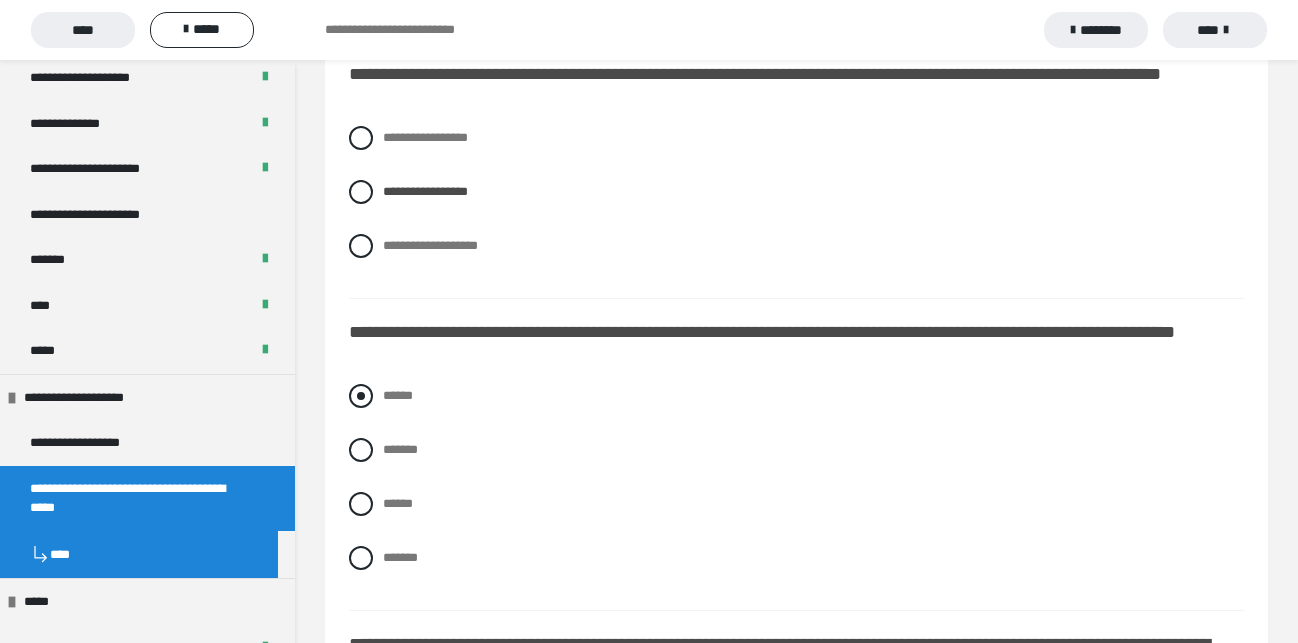 click at bounding box center [361, 396] 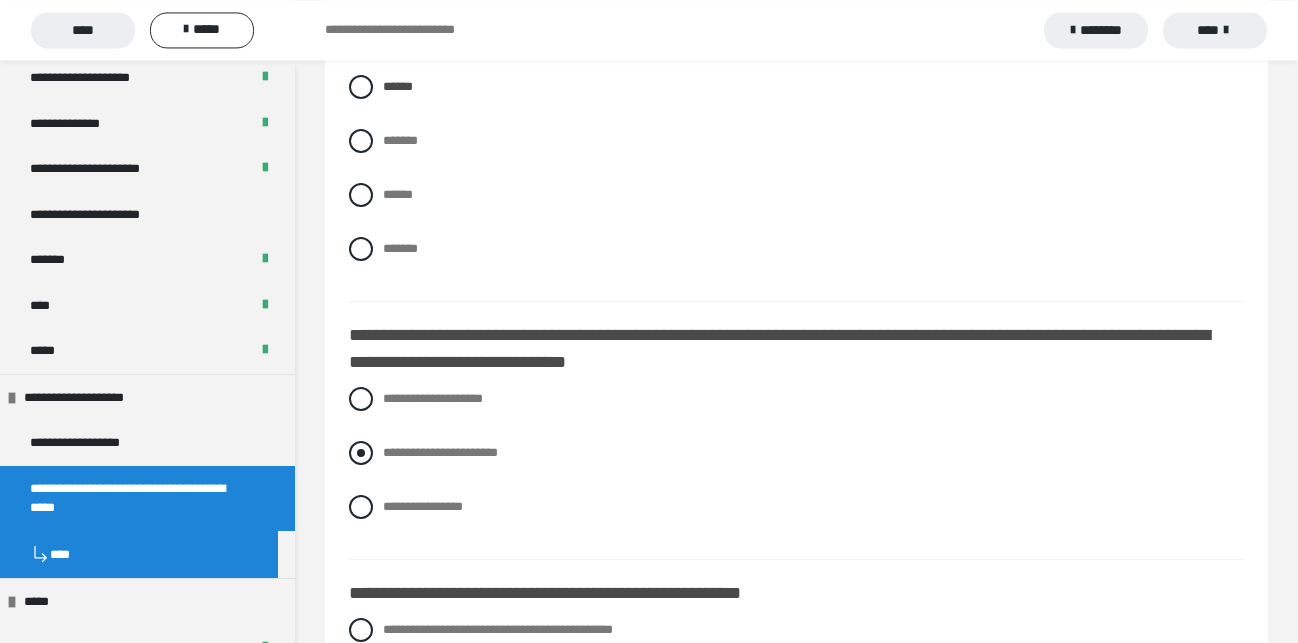 scroll, scrollTop: 2244, scrollLeft: 0, axis: vertical 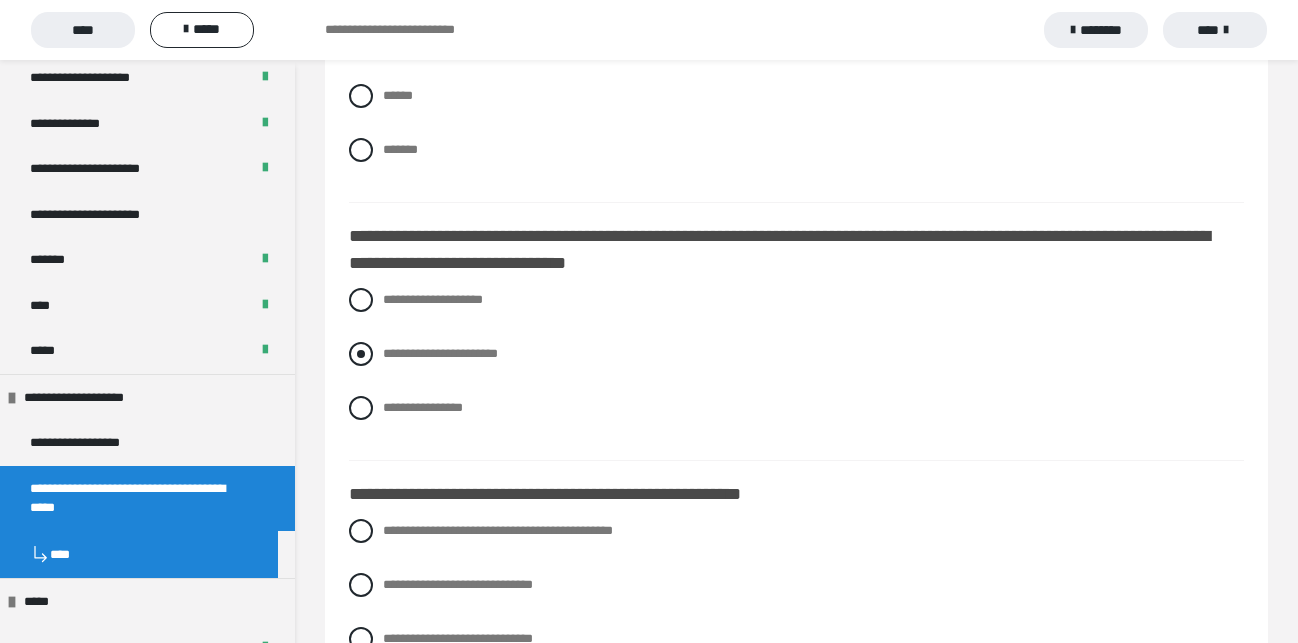click at bounding box center (361, 354) 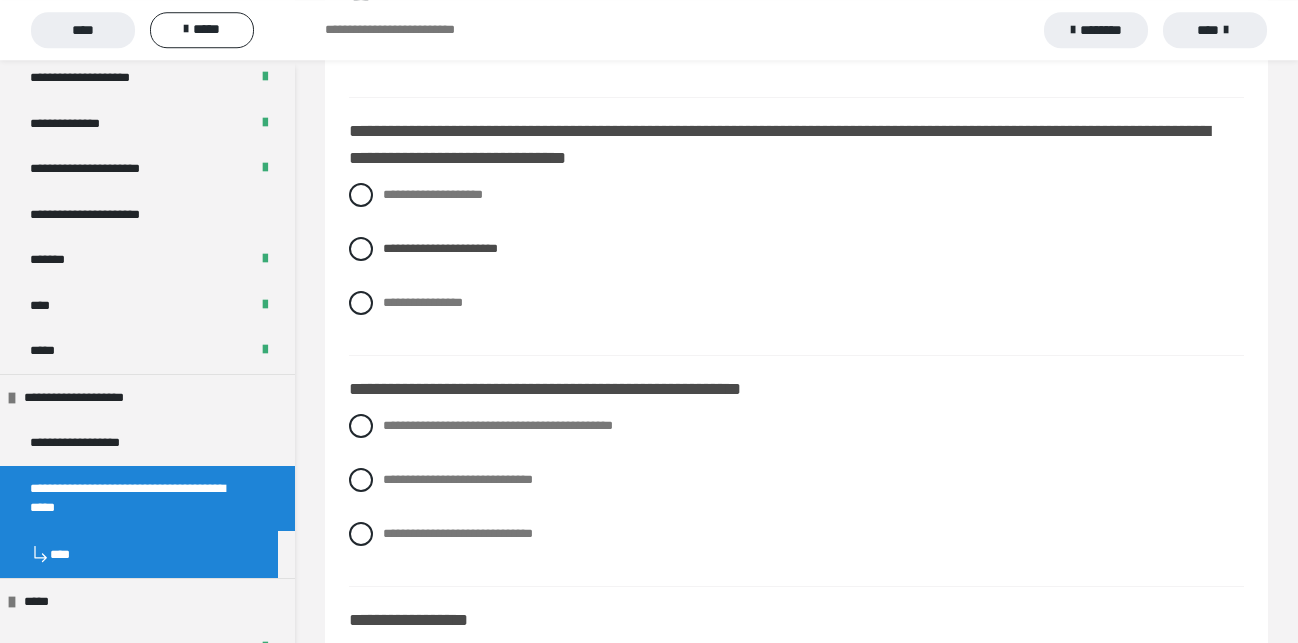 scroll, scrollTop: 2346, scrollLeft: 0, axis: vertical 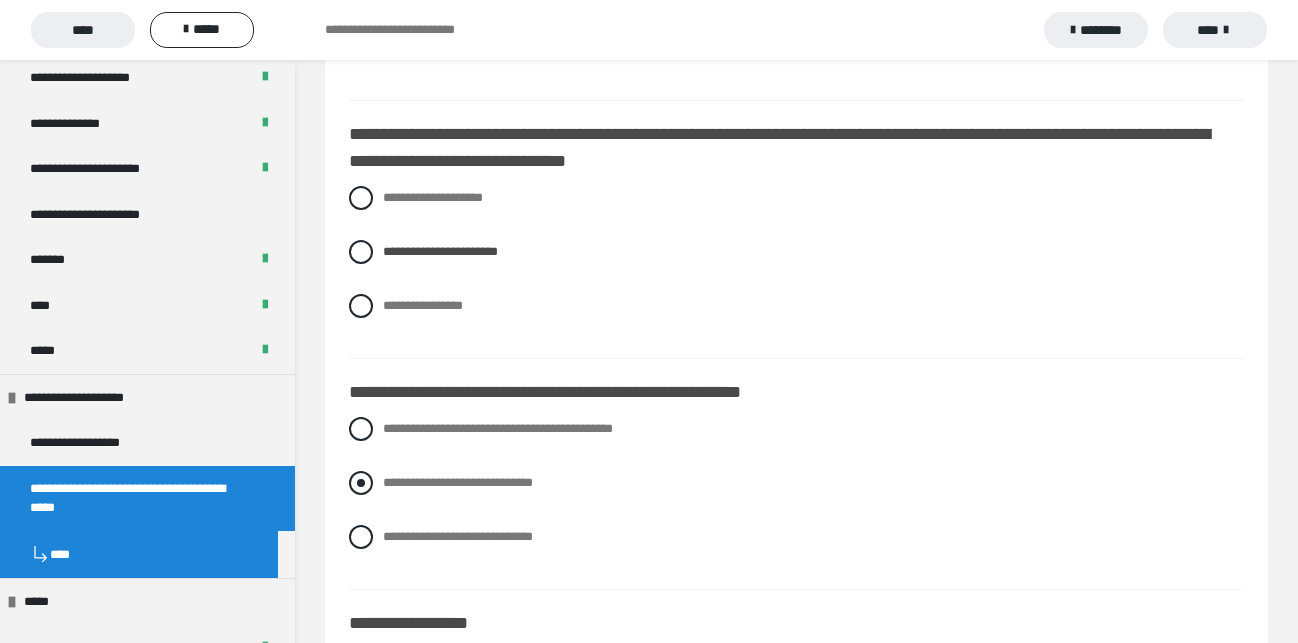 click at bounding box center (361, 483) 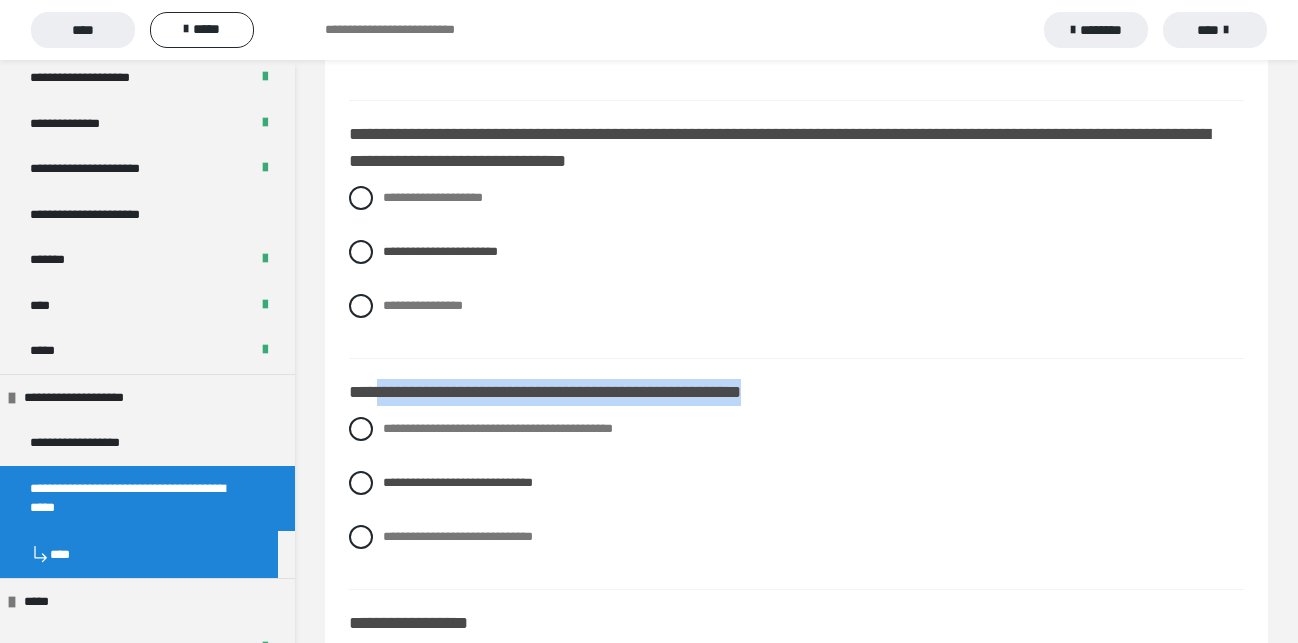 drag, startPoint x: 378, startPoint y: 423, endPoint x: 842, endPoint y: 431, distance: 464.06897 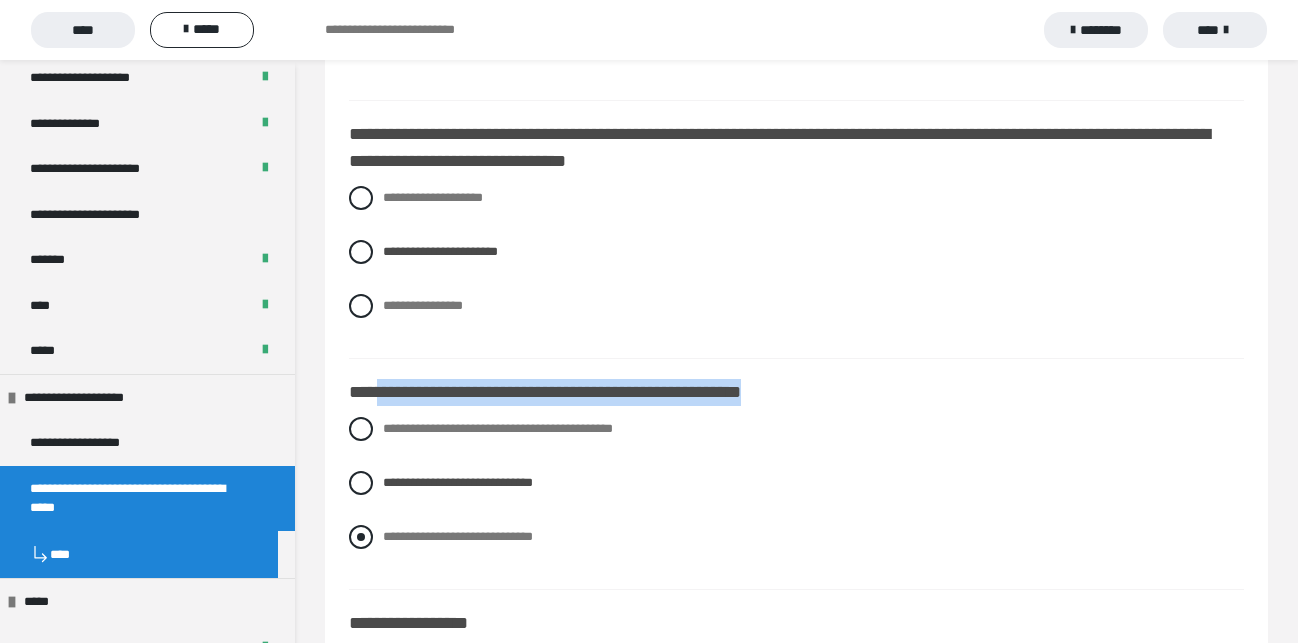 click at bounding box center (361, 537) 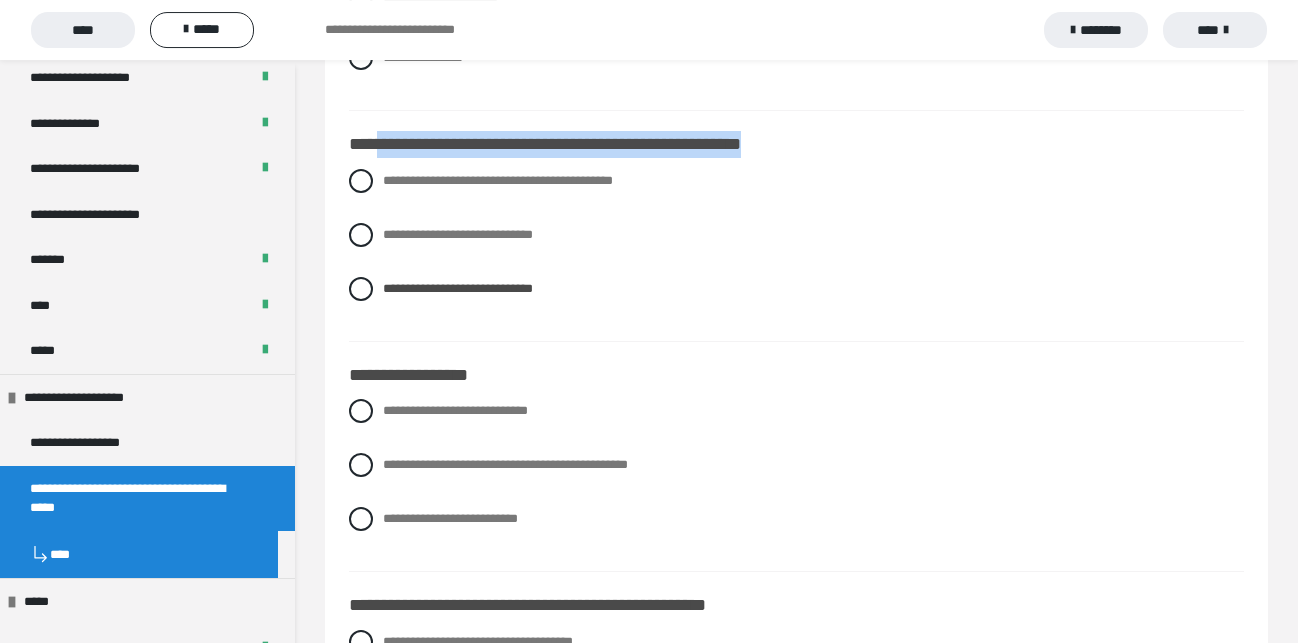 scroll, scrollTop: 2652, scrollLeft: 0, axis: vertical 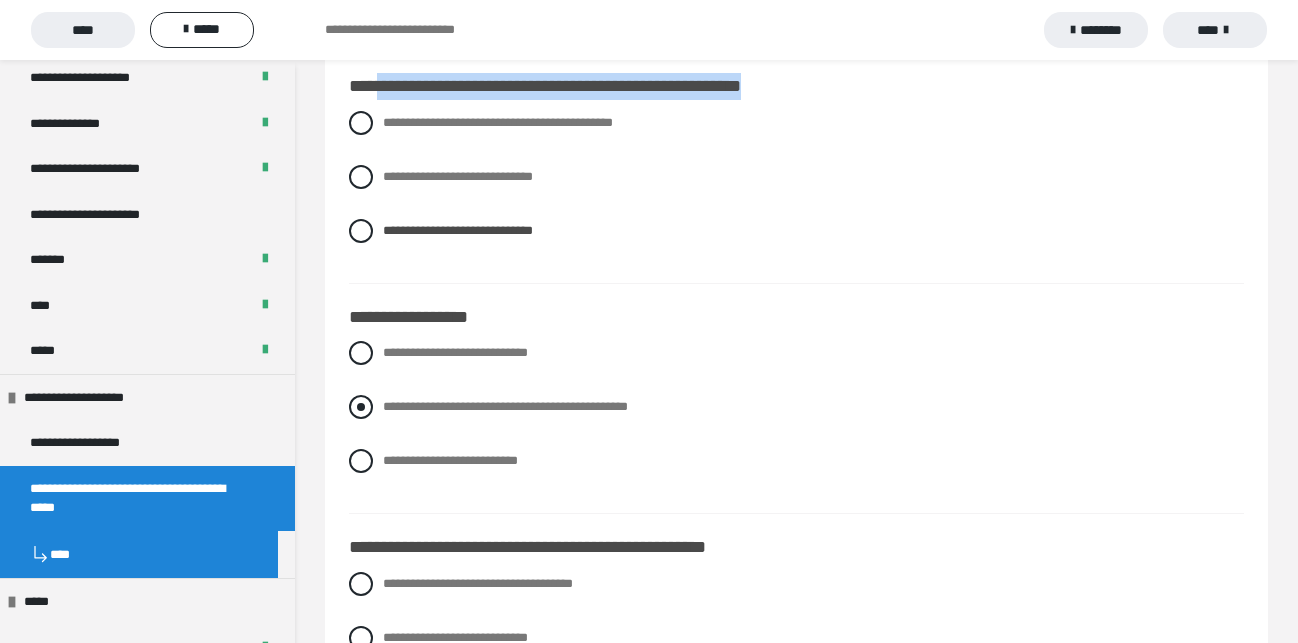 click at bounding box center (361, 407) 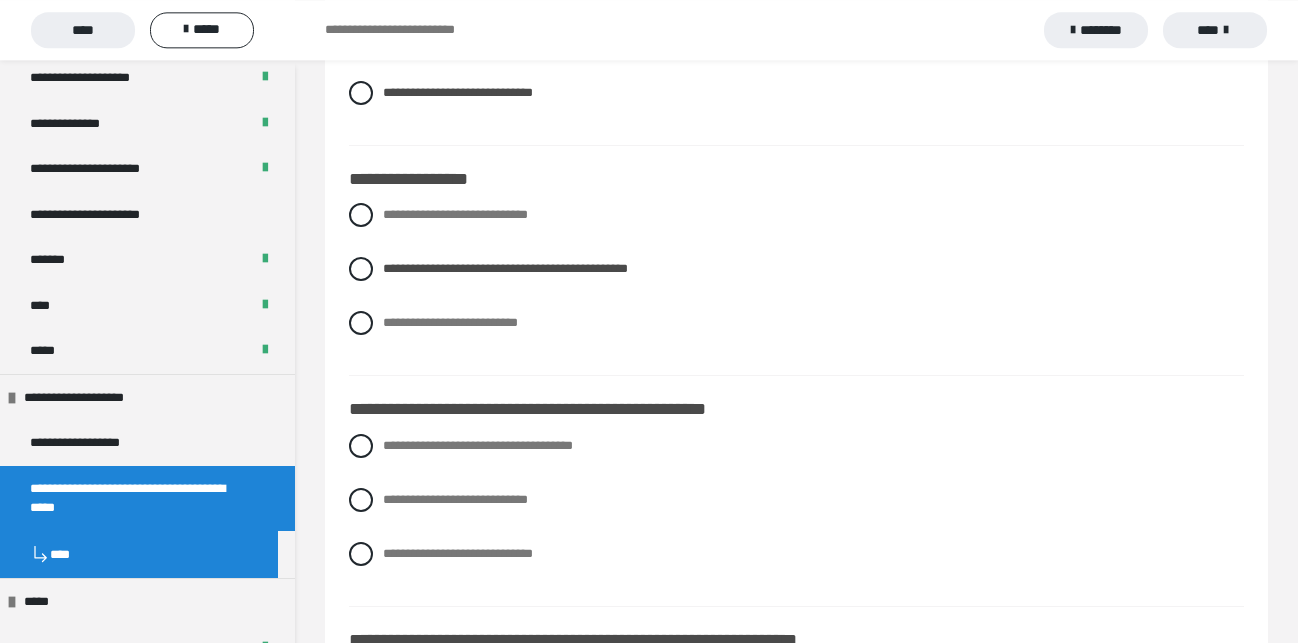 scroll, scrollTop: 2828, scrollLeft: 0, axis: vertical 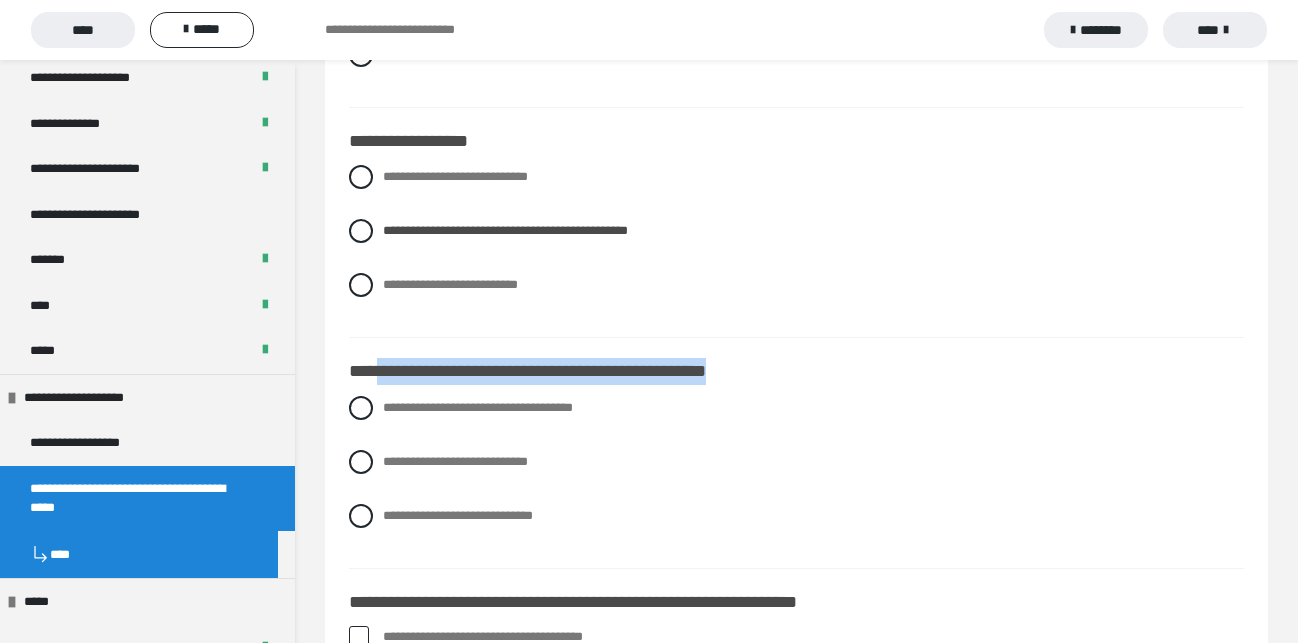 drag, startPoint x: 380, startPoint y: 399, endPoint x: 792, endPoint y: 400, distance: 412.00122 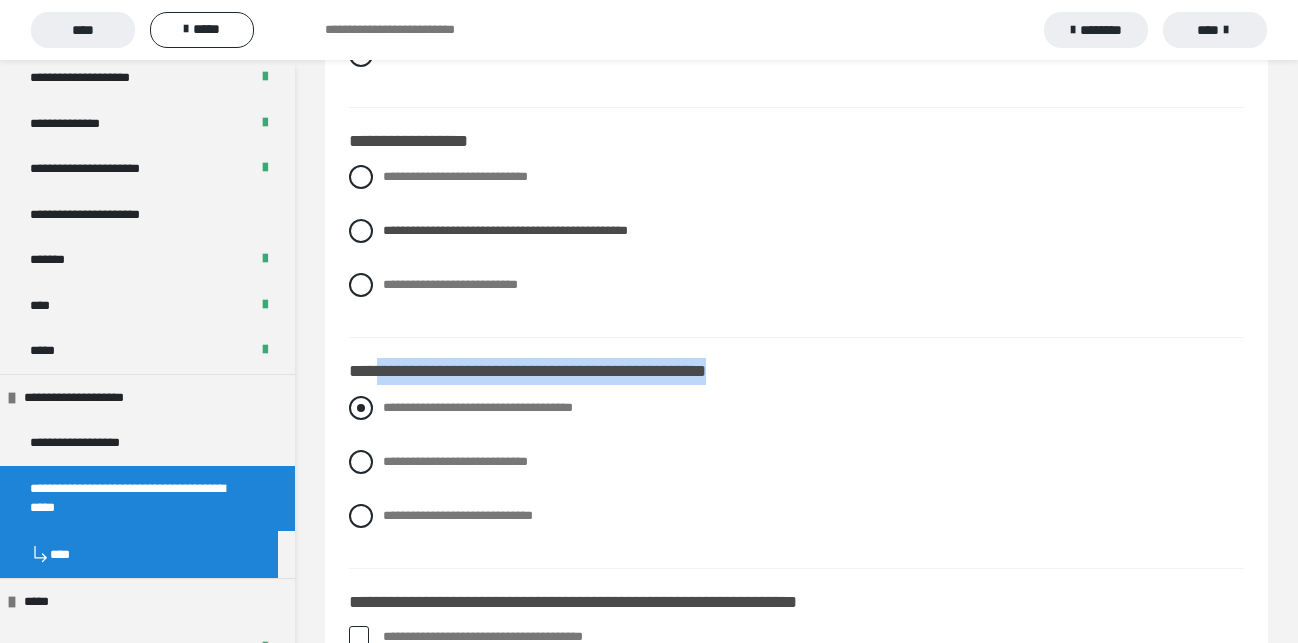 click at bounding box center (361, 408) 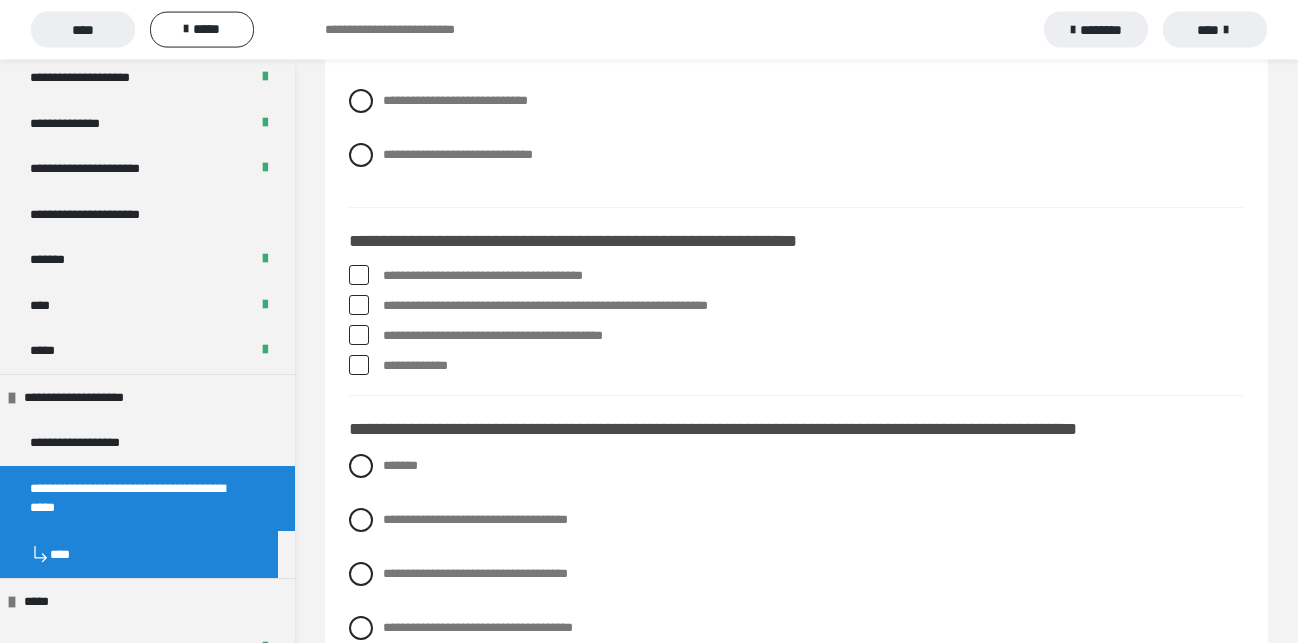 scroll, scrollTop: 3236, scrollLeft: 0, axis: vertical 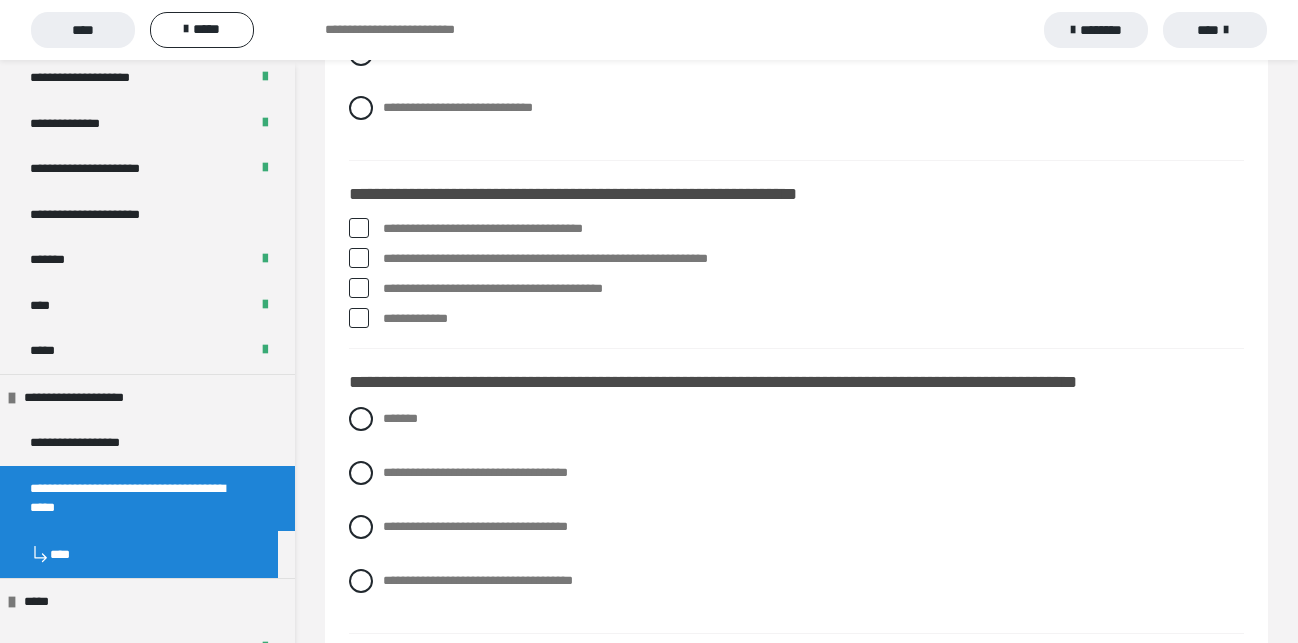 click at bounding box center [359, 228] 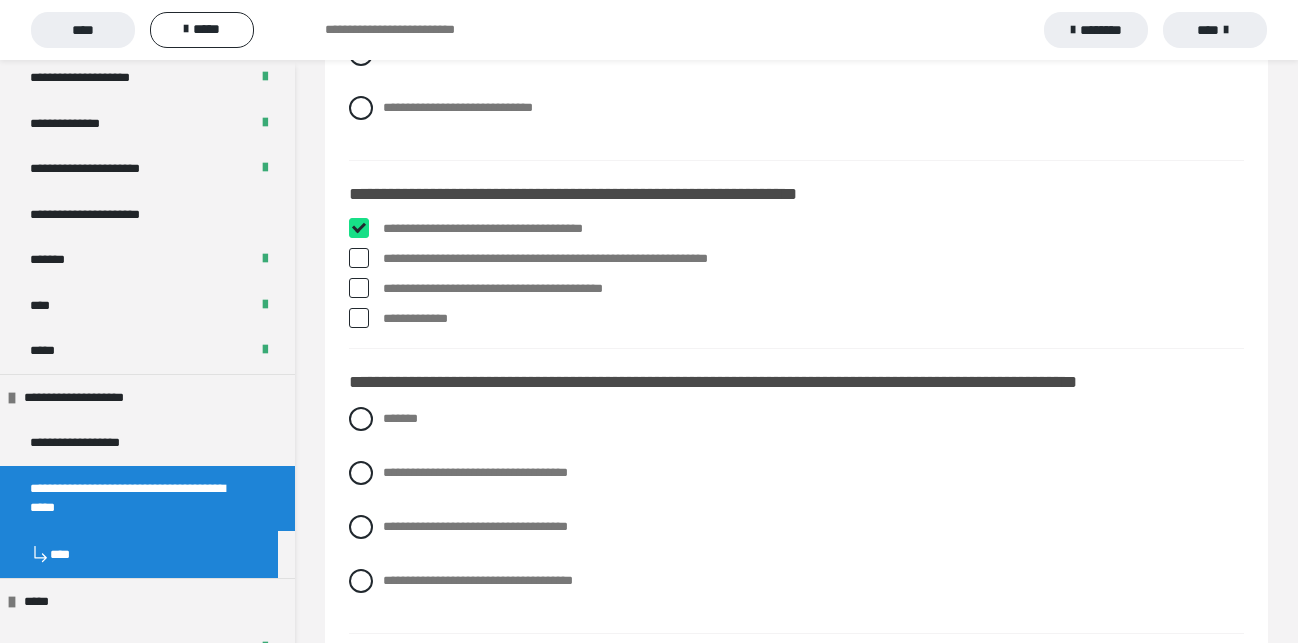 checkbox on "****" 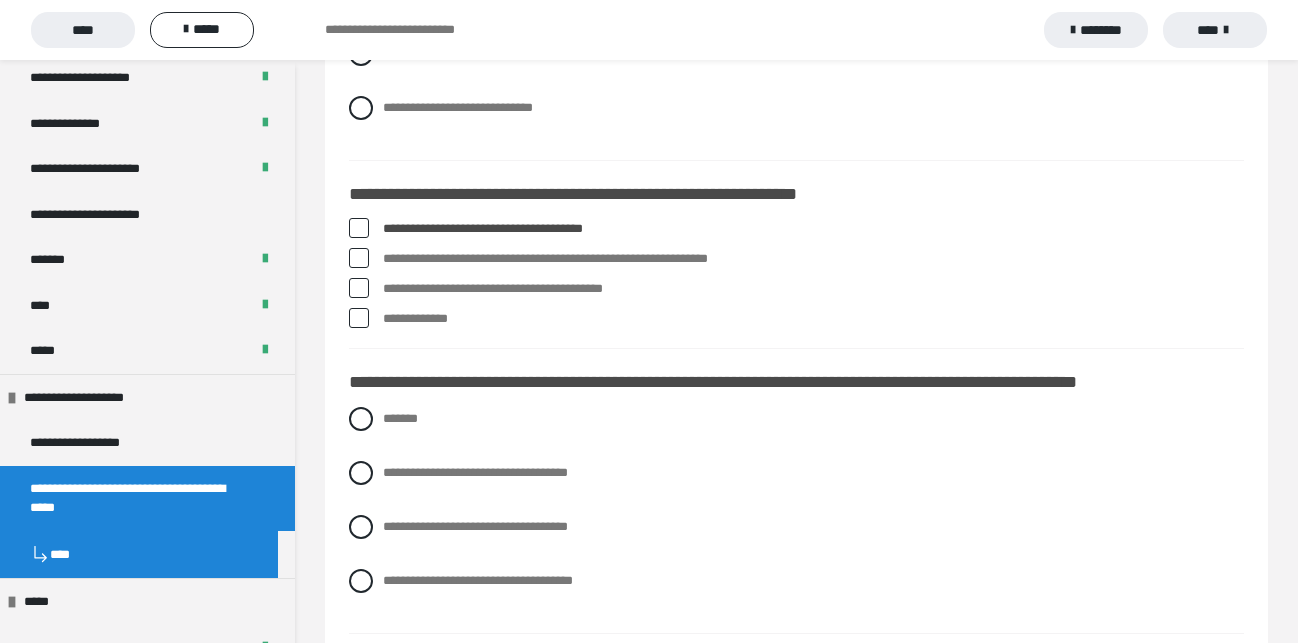 click at bounding box center (359, 258) 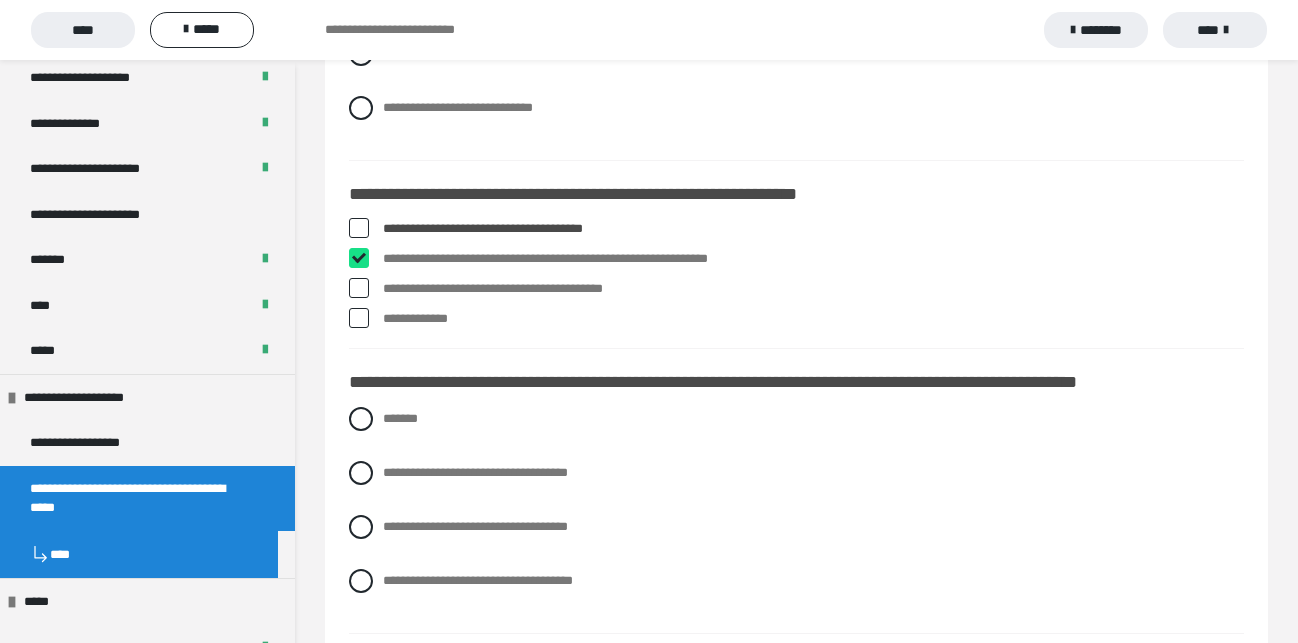 checkbox on "****" 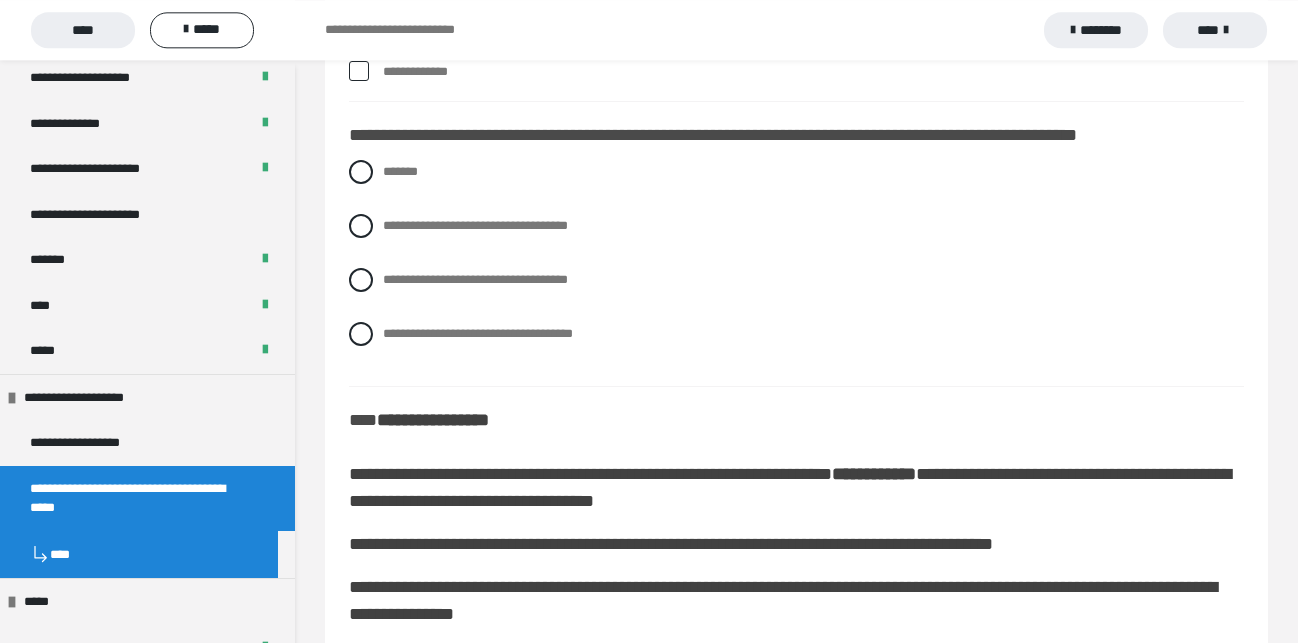 scroll, scrollTop: 3440, scrollLeft: 0, axis: vertical 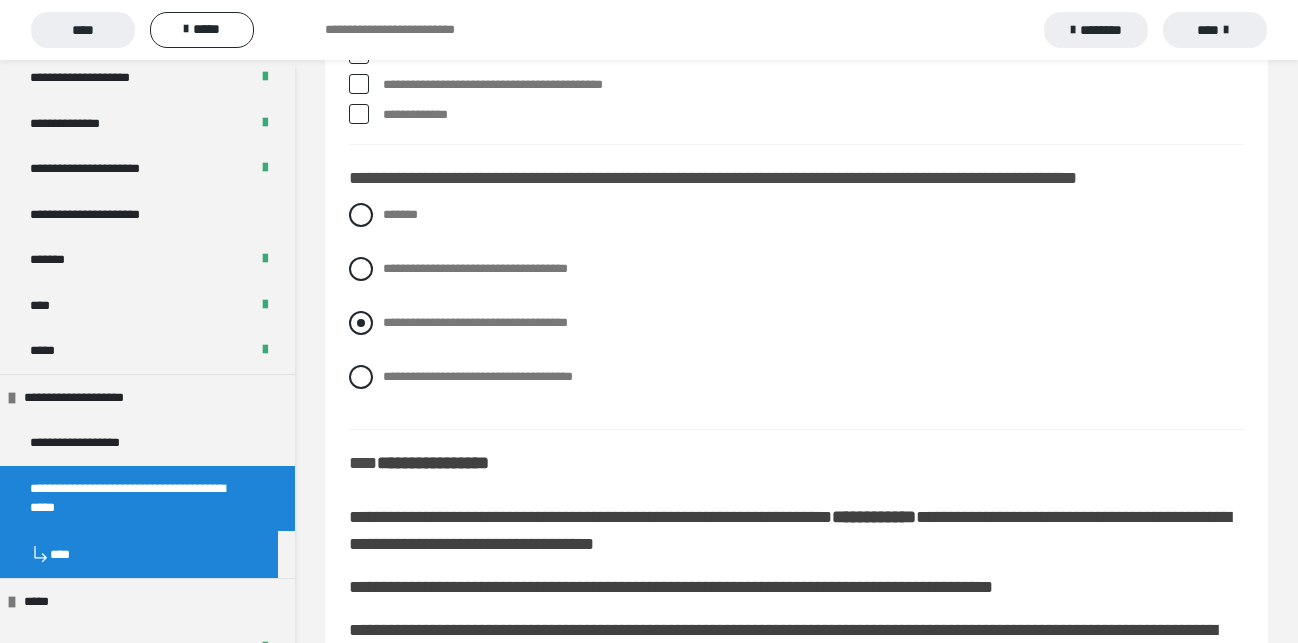 click at bounding box center [361, 323] 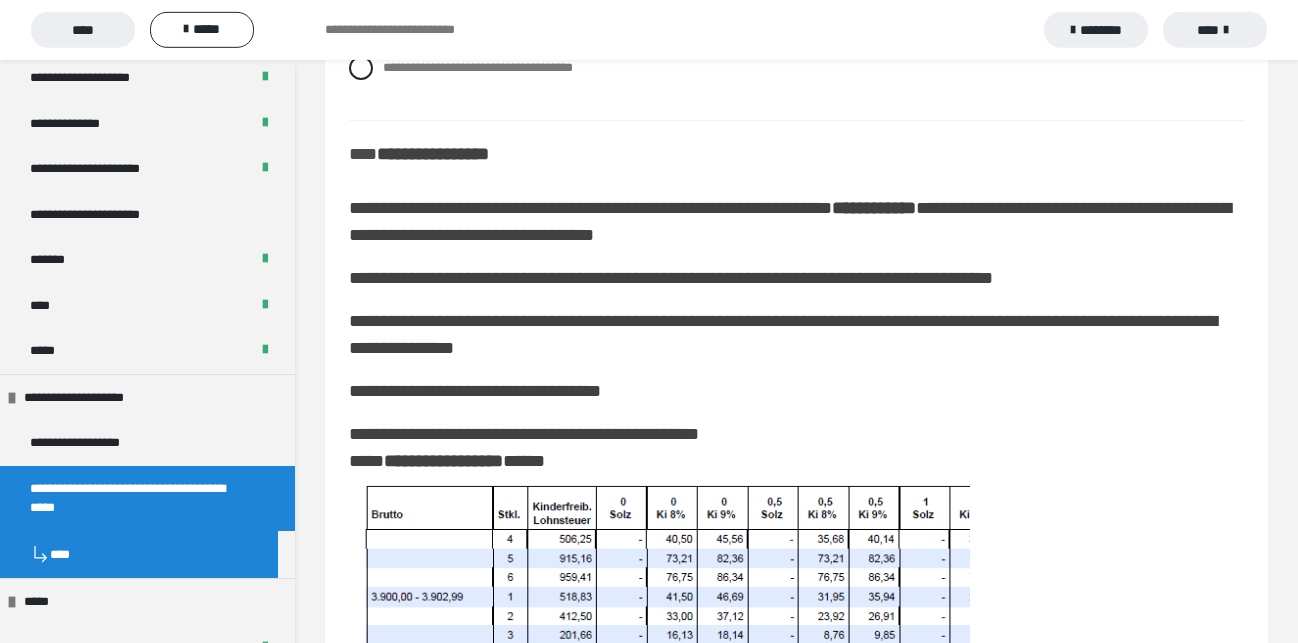 scroll, scrollTop: 3746, scrollLeft: 0, axis: vertical 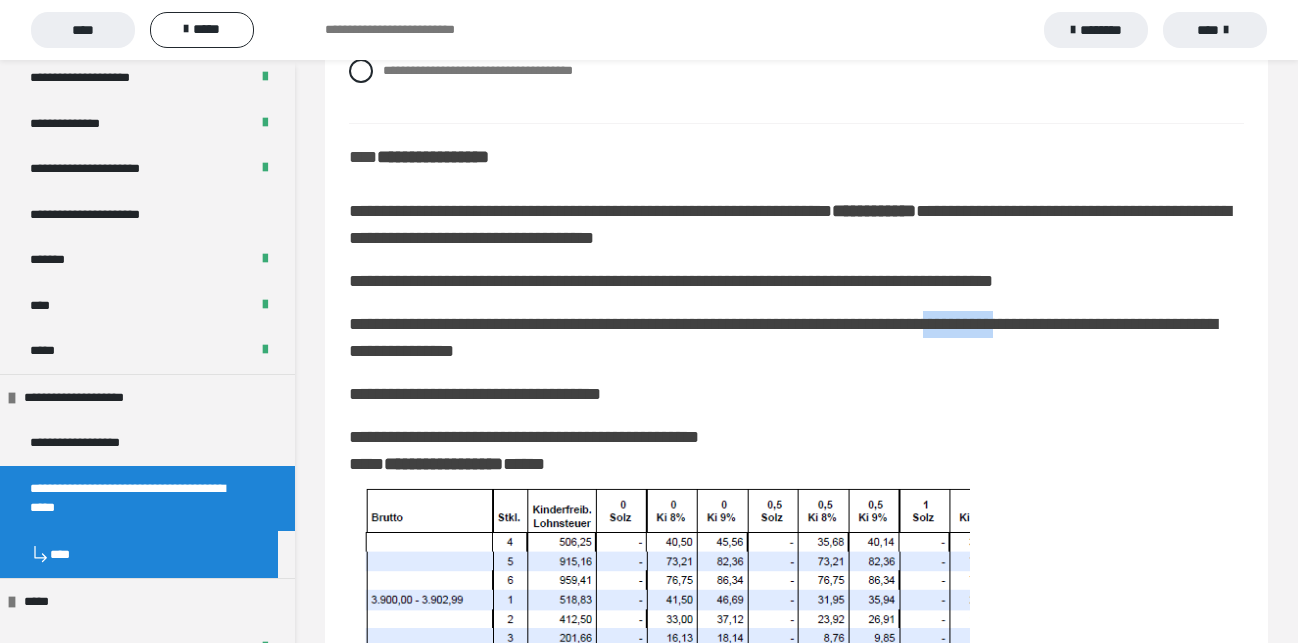 drag, startPoint x: 1042, startPoint y: 352, endPoint x: 1127, endPoint y: 360, distance: 85.37564 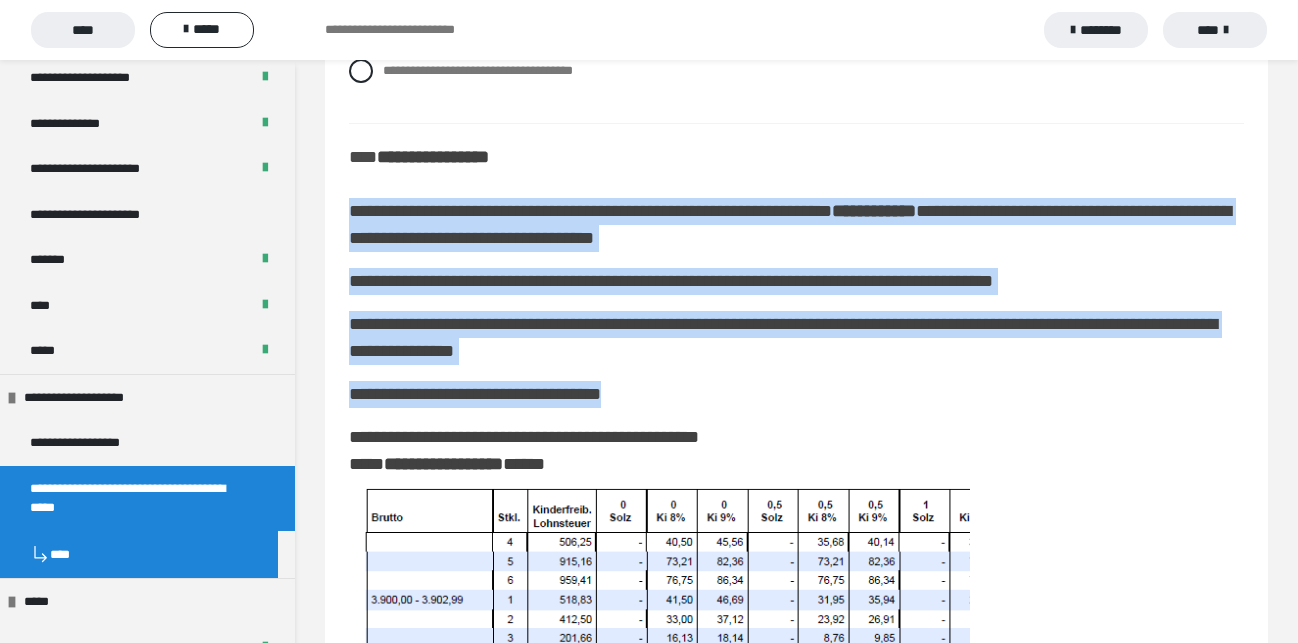 drag, startPoint x: 349, startPoint y: 241, endPoint x: 649, endPoint y: 441, distance: 360.5551 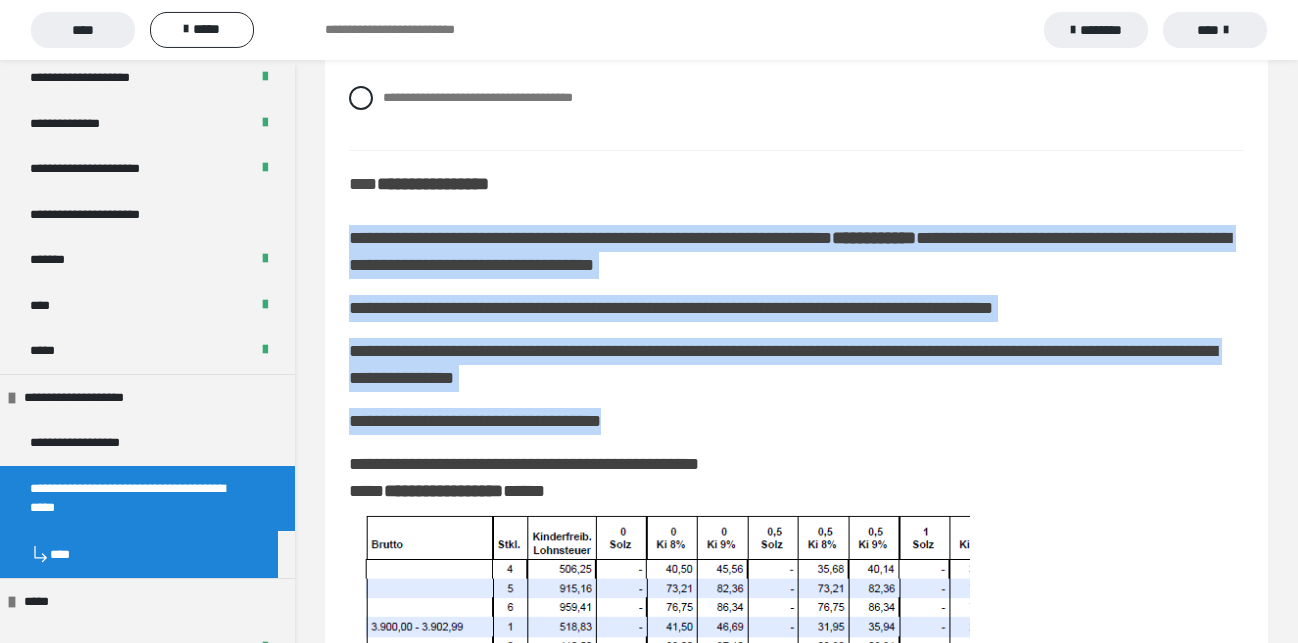 scroll, scrollTop: 3746, scrollLeft: 0, axis: vertical 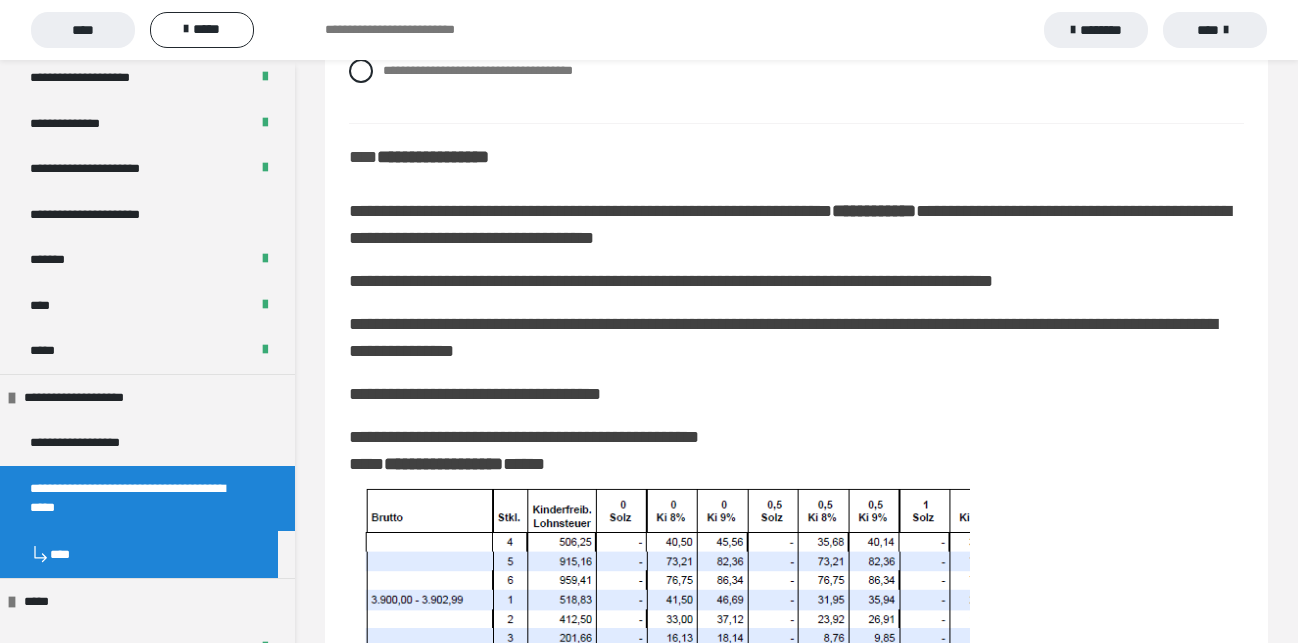click on "**********" at bounding box center (796, 41) 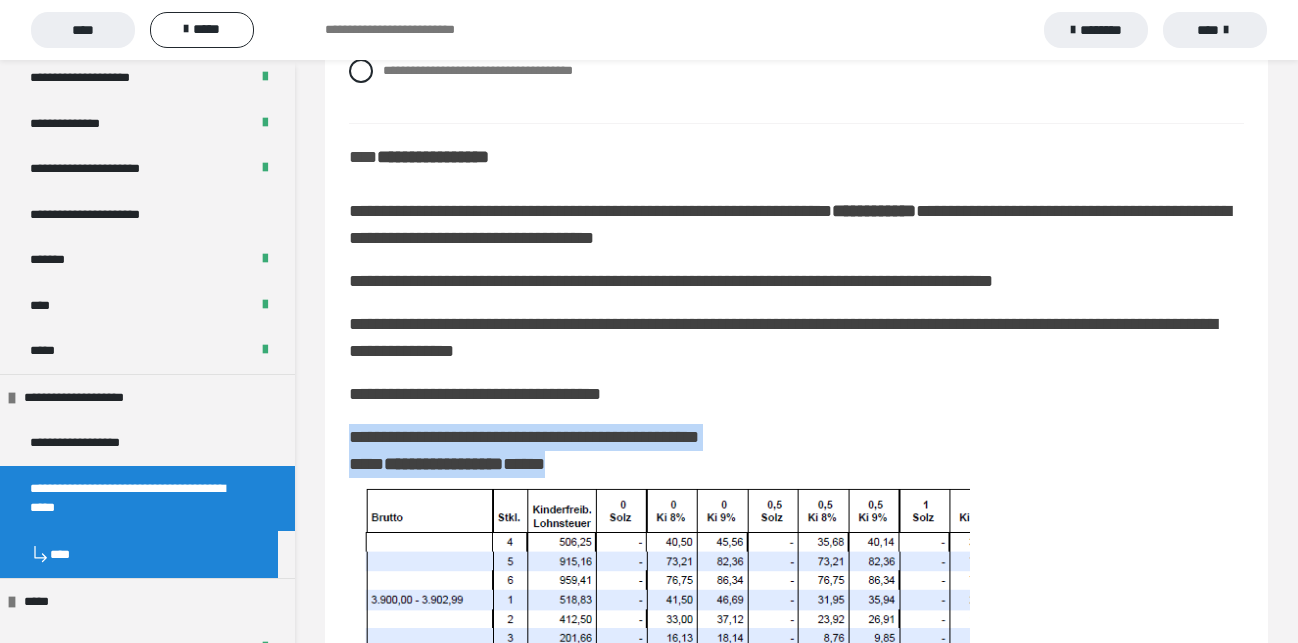 drag, startPoint x: 350, startPoint y: 469, endPoint x: 634, endPoint y: 504, distance: 286.14856 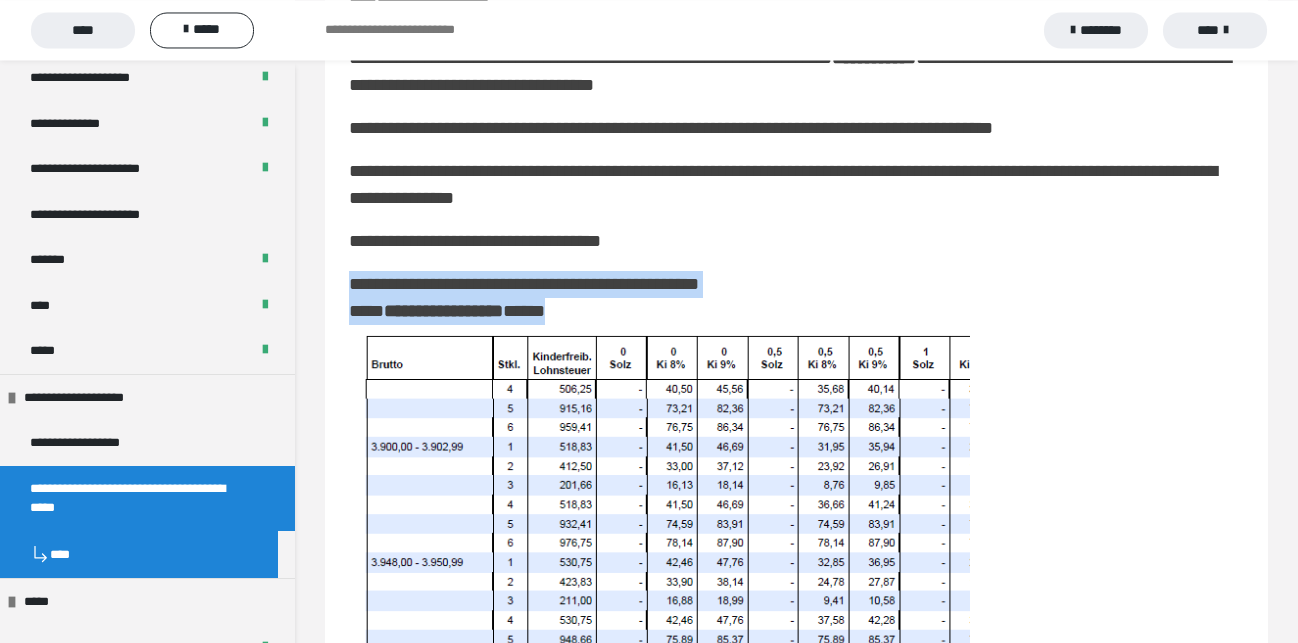 scroll, scrollTop: 3848, scrollLeft: 0, axis: vertical 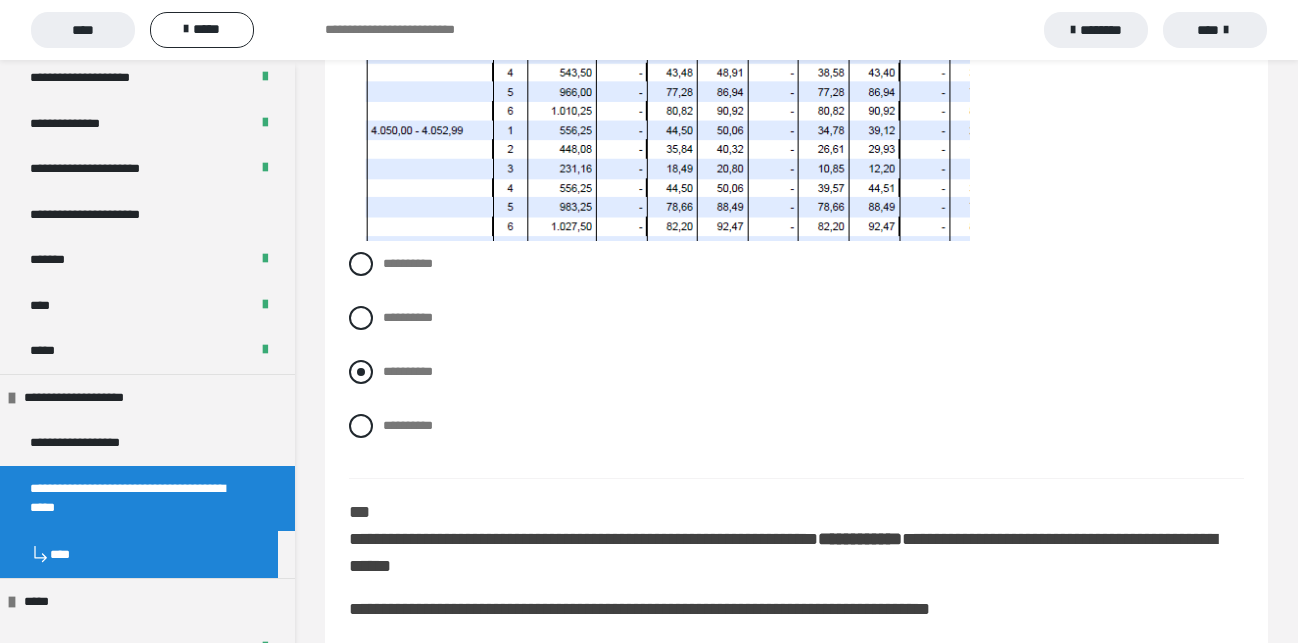 click at bounding box center (361, 372) 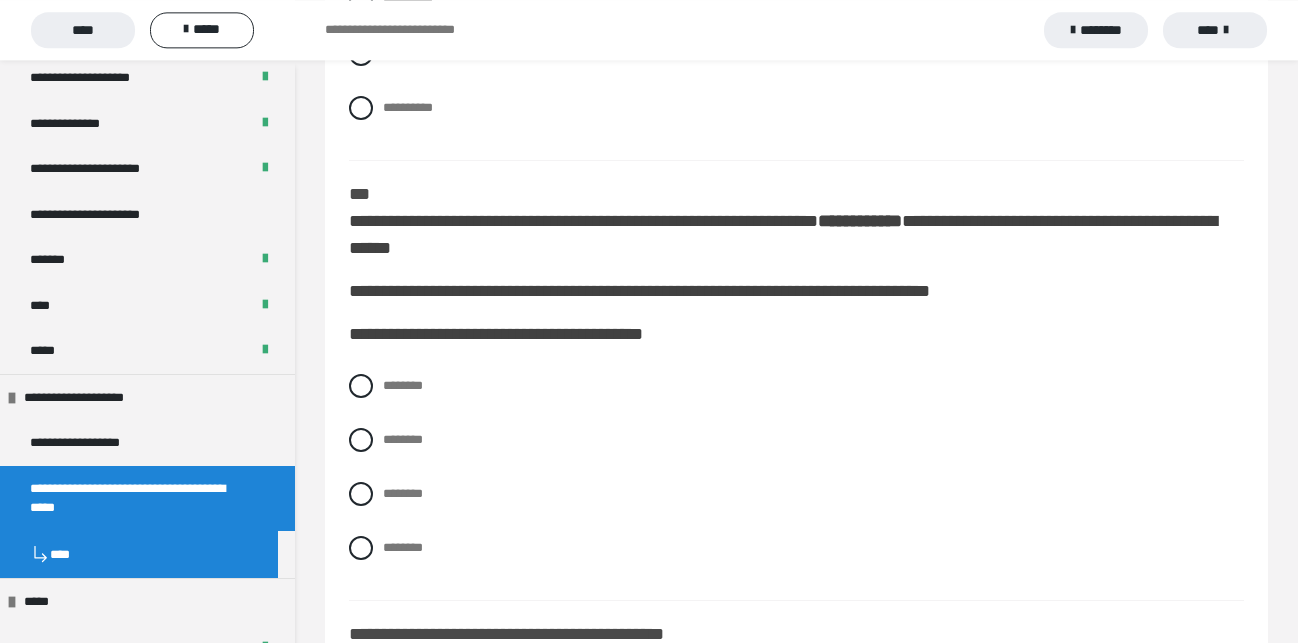 scroll, scrollTop: 4970, scrollLeft: 0, axis: vertical 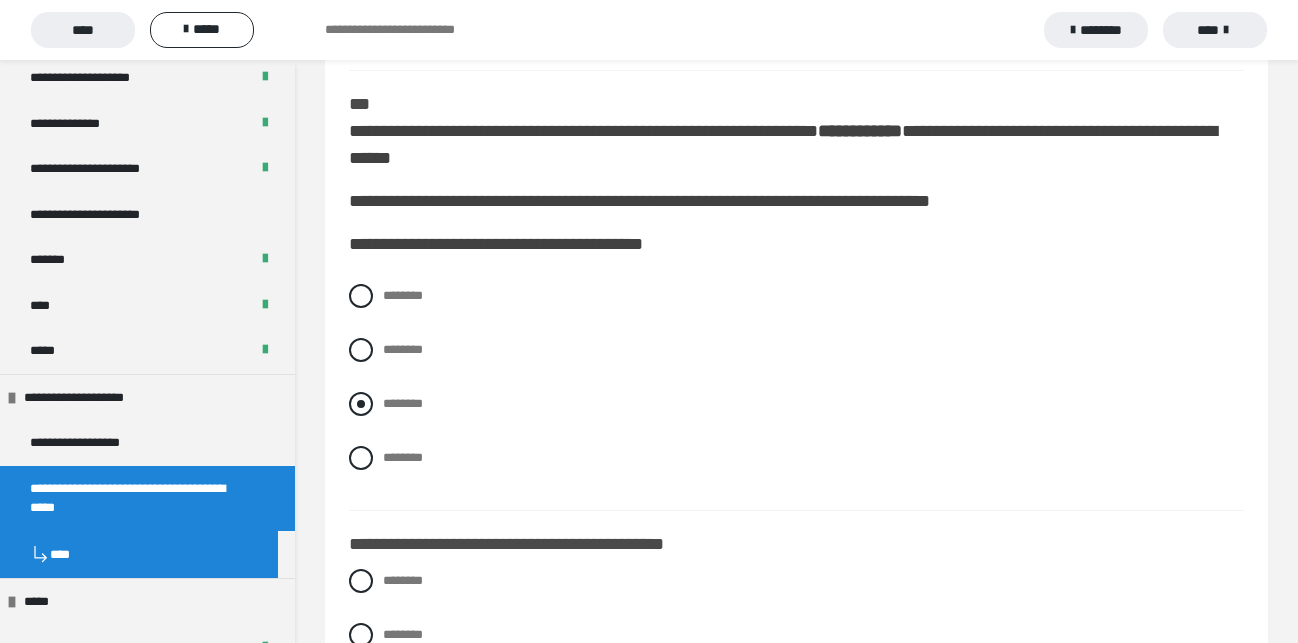 click at bounding box center [361, 404] 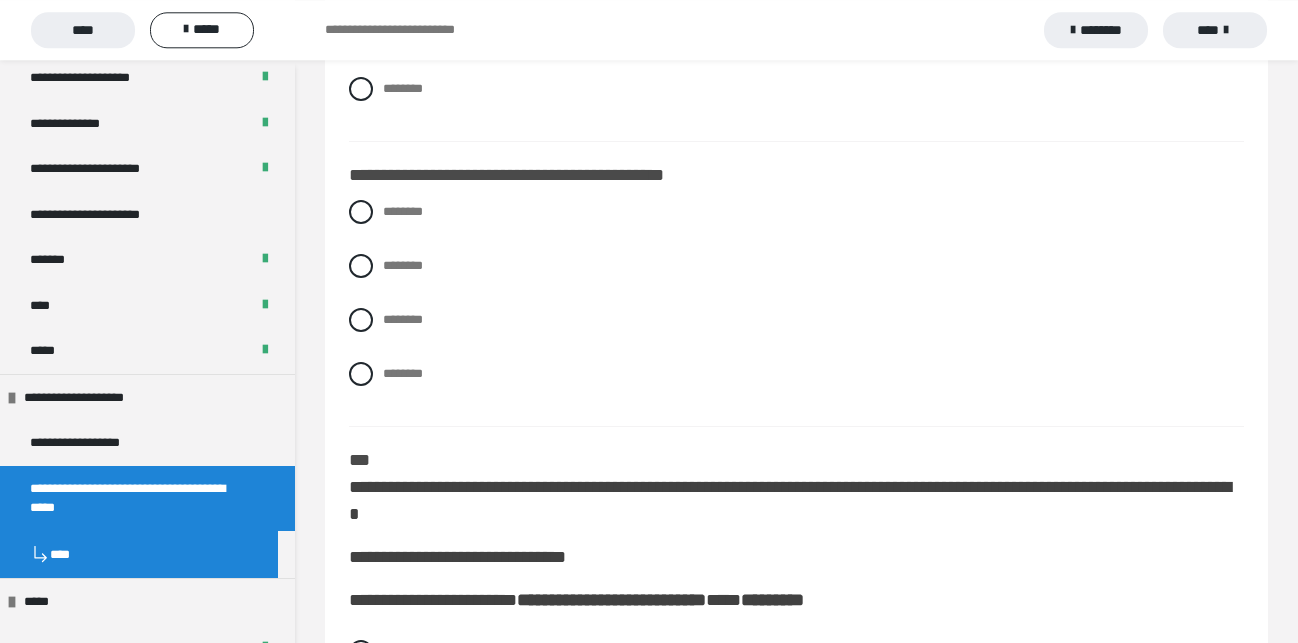 scroll, scrollTop: 5378, scrollLeft: 0, axis: vertical 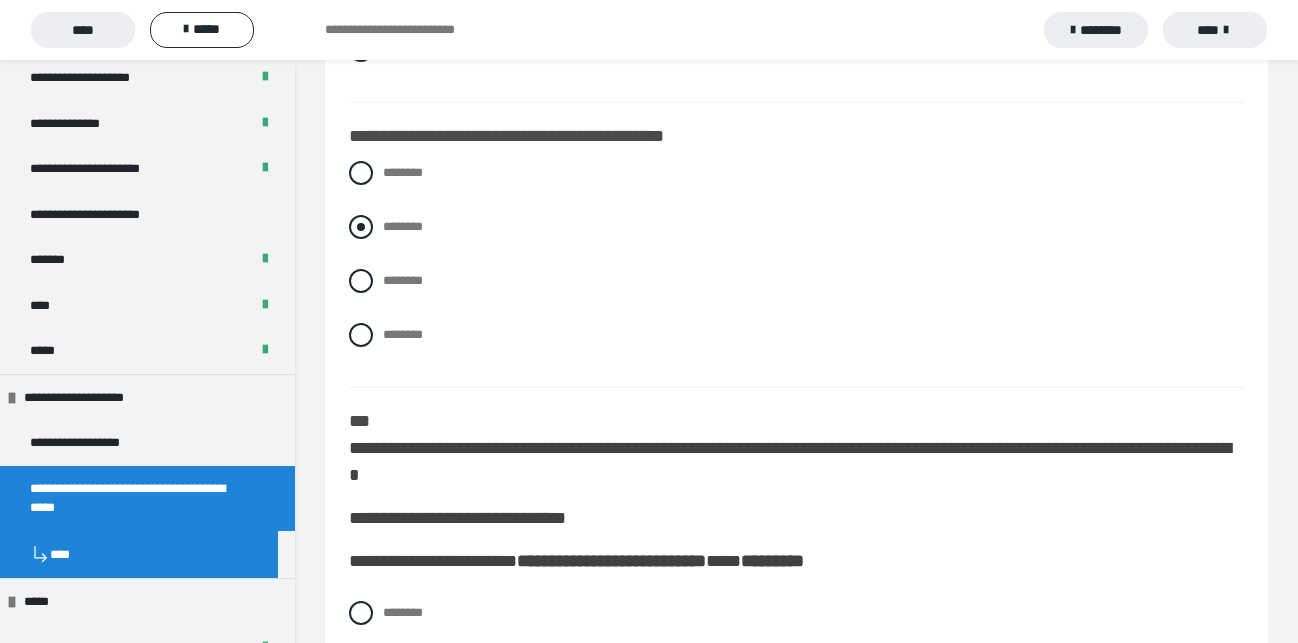 click at bounding box center (361, 227) 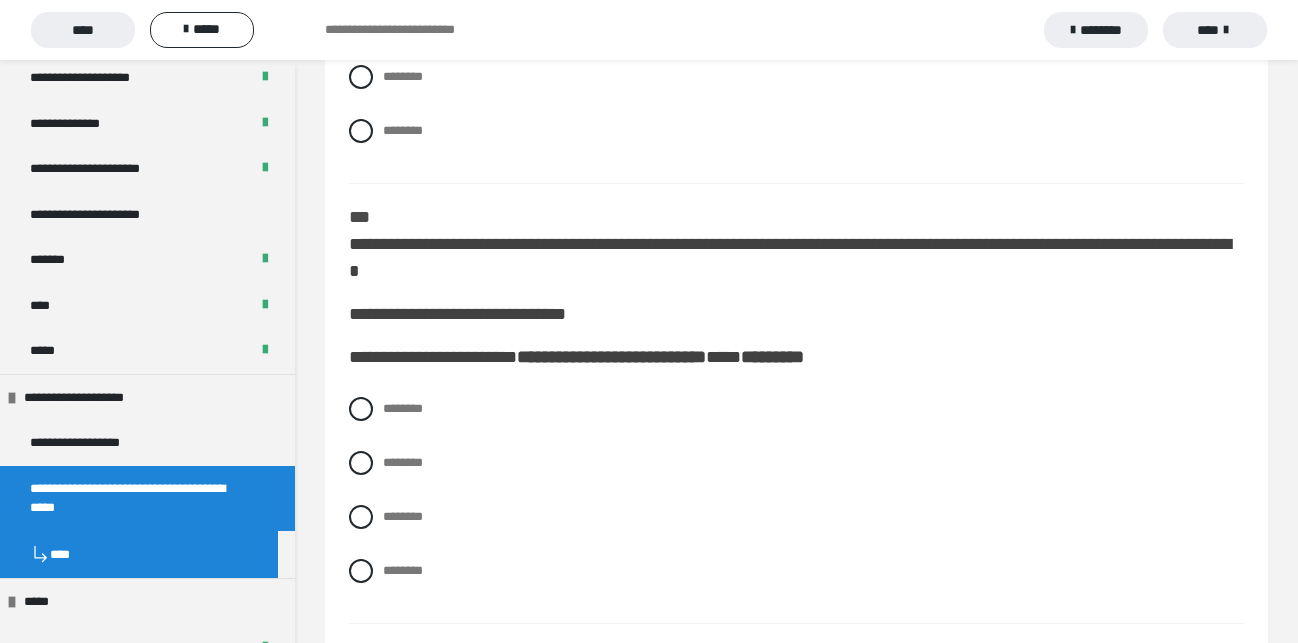 scroll, scrollTop: 5684, scrollLeft: 0, axis: vertical 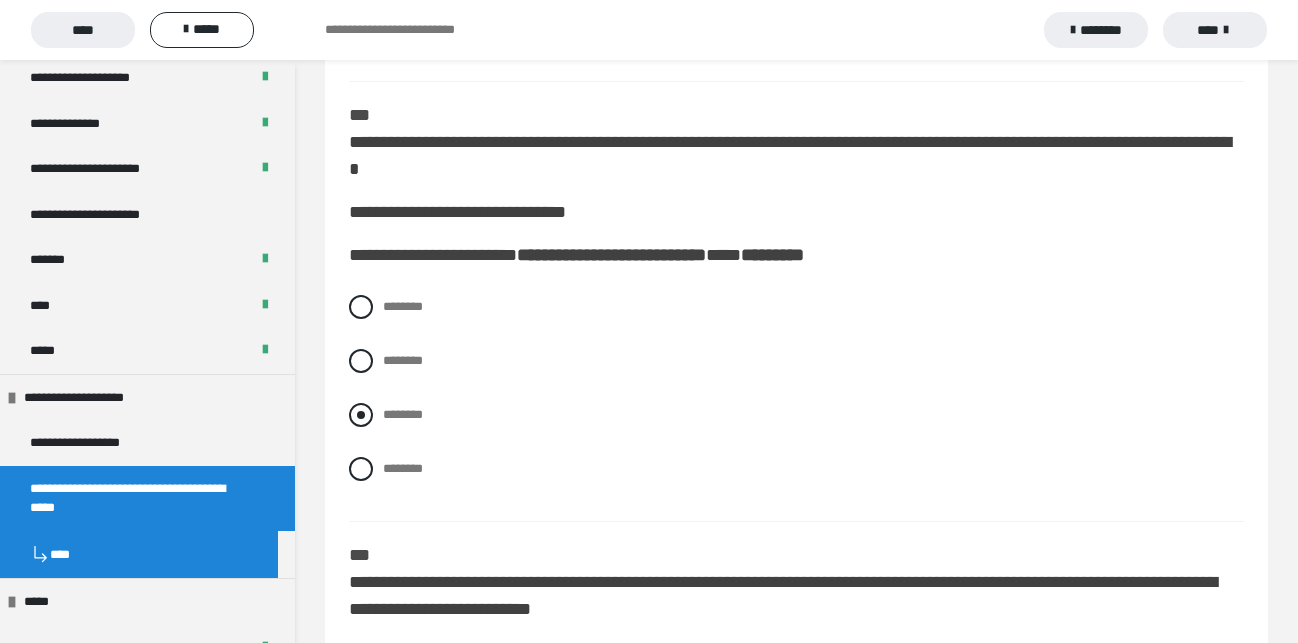click at bounding box center [361, 415] 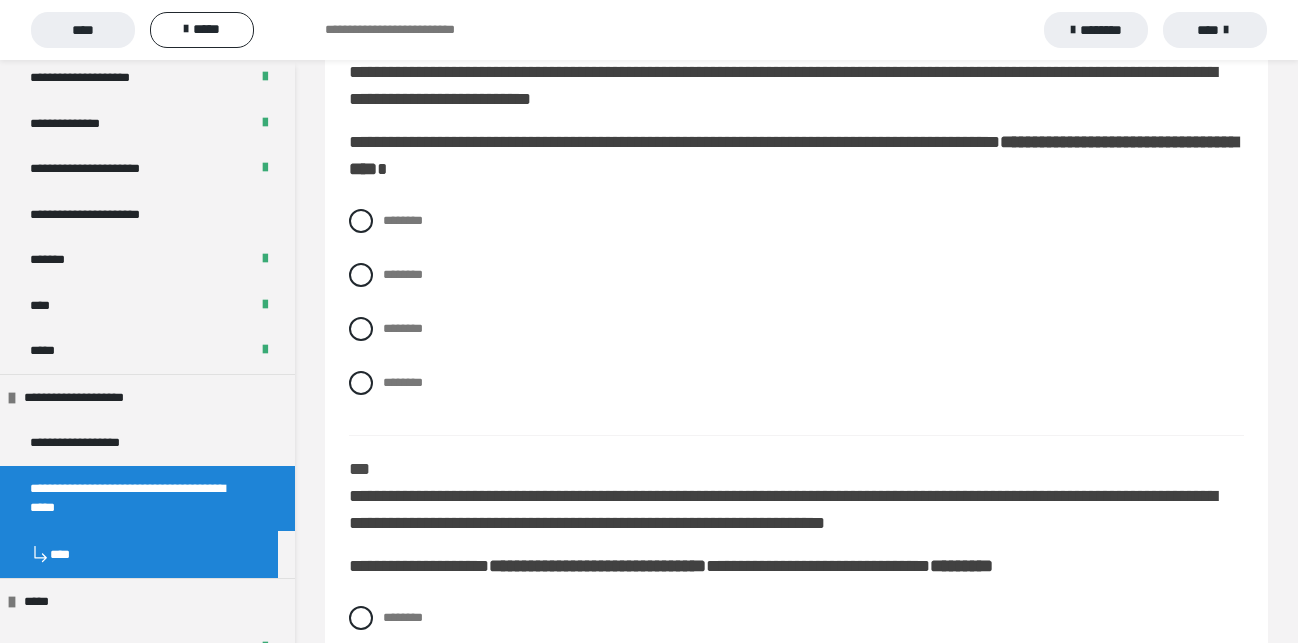 scroll, scrollTop: 6092, scrollLeft: 0, axis: vertical 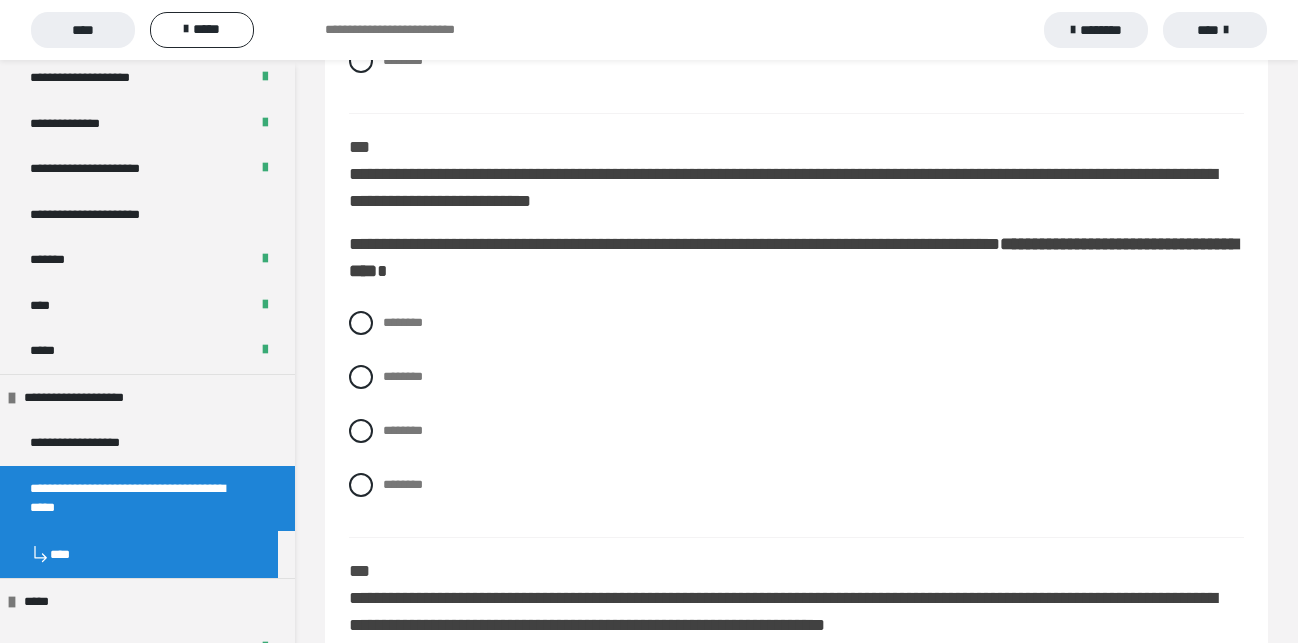 click on "**********" at bounding box center (796, -2305) 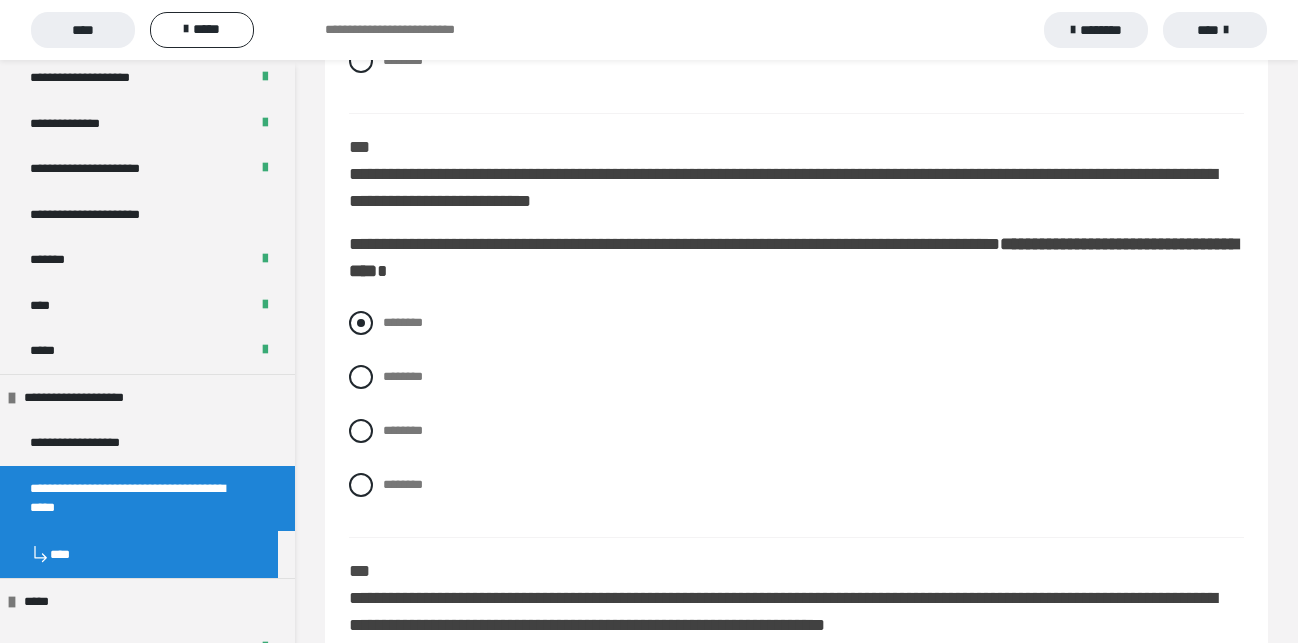 click at bounding box center [361, 323] 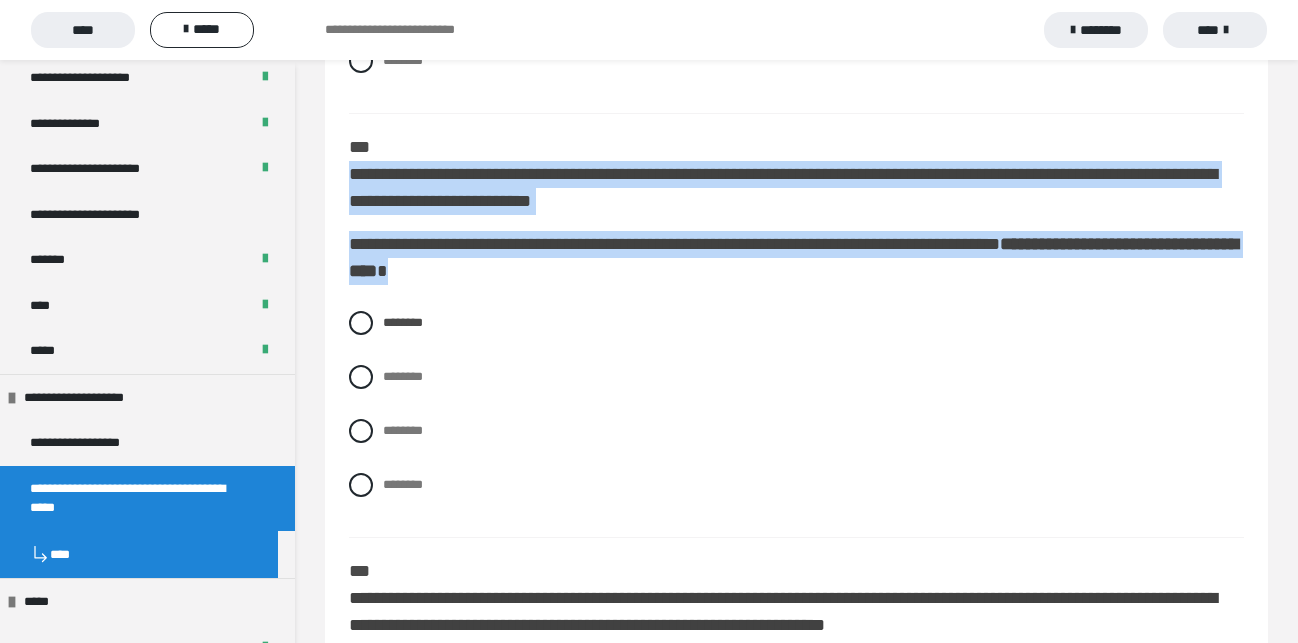 drag, startPoint x: 344, startPoint y: 209, endPoint x: 751, endPoint y: 315, distance: 420.577 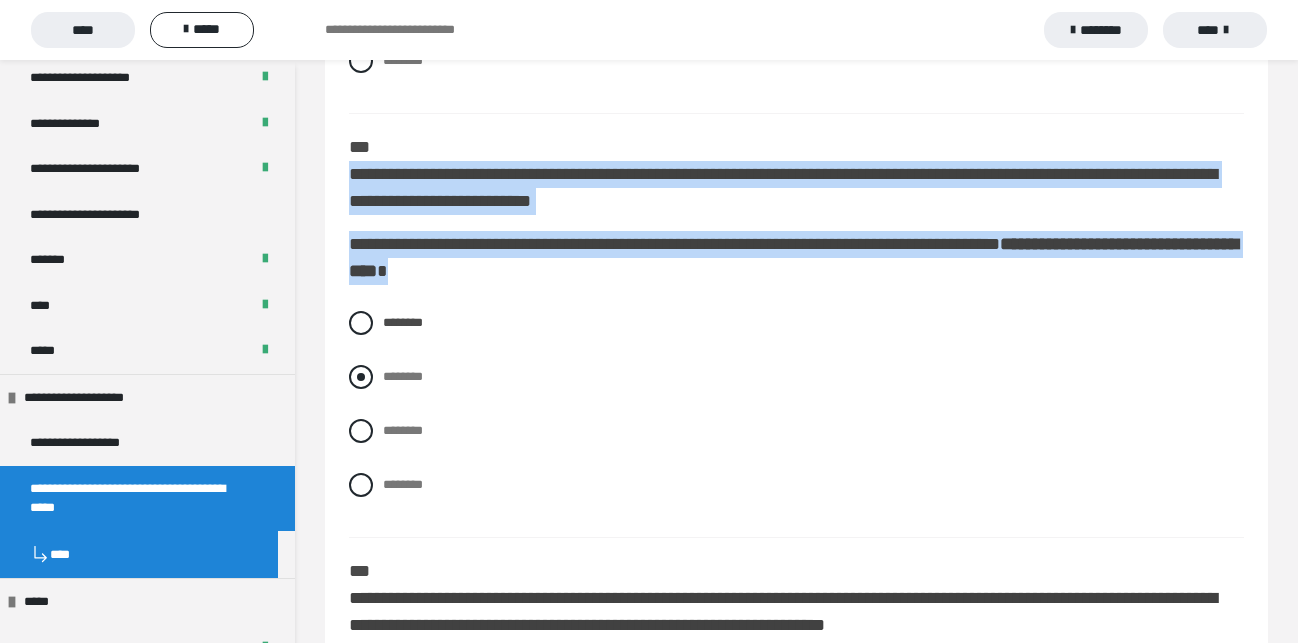 click at bounding box center (361, 377) 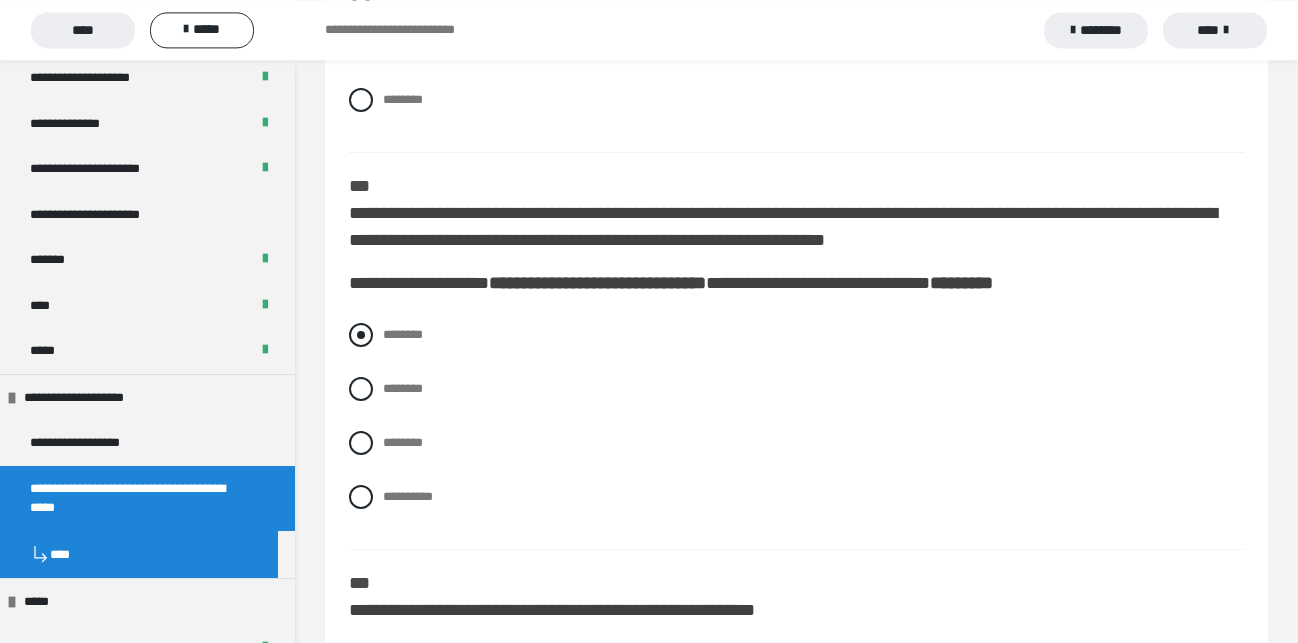 scroll, scrollTop: 6500, scrollLeft: 0, axis: vertical 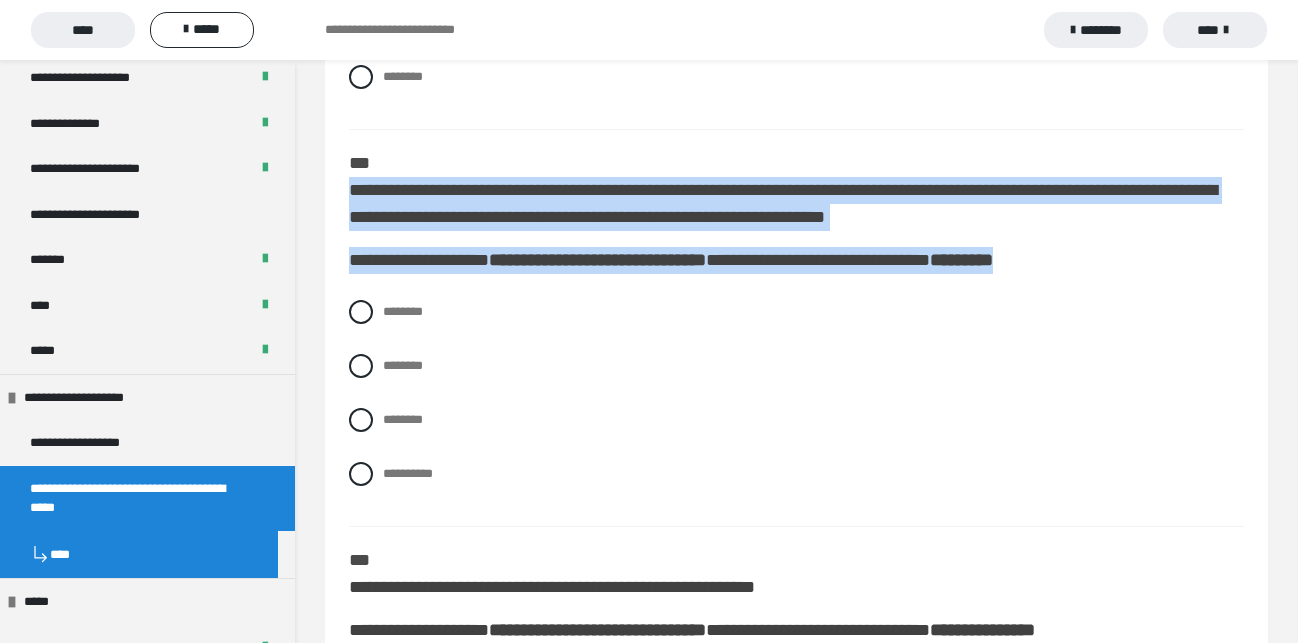 drag, startPoint x: 349, startPoint y: 224, endPoint x: 1129, endPoint y: 305, distance: 784.1945 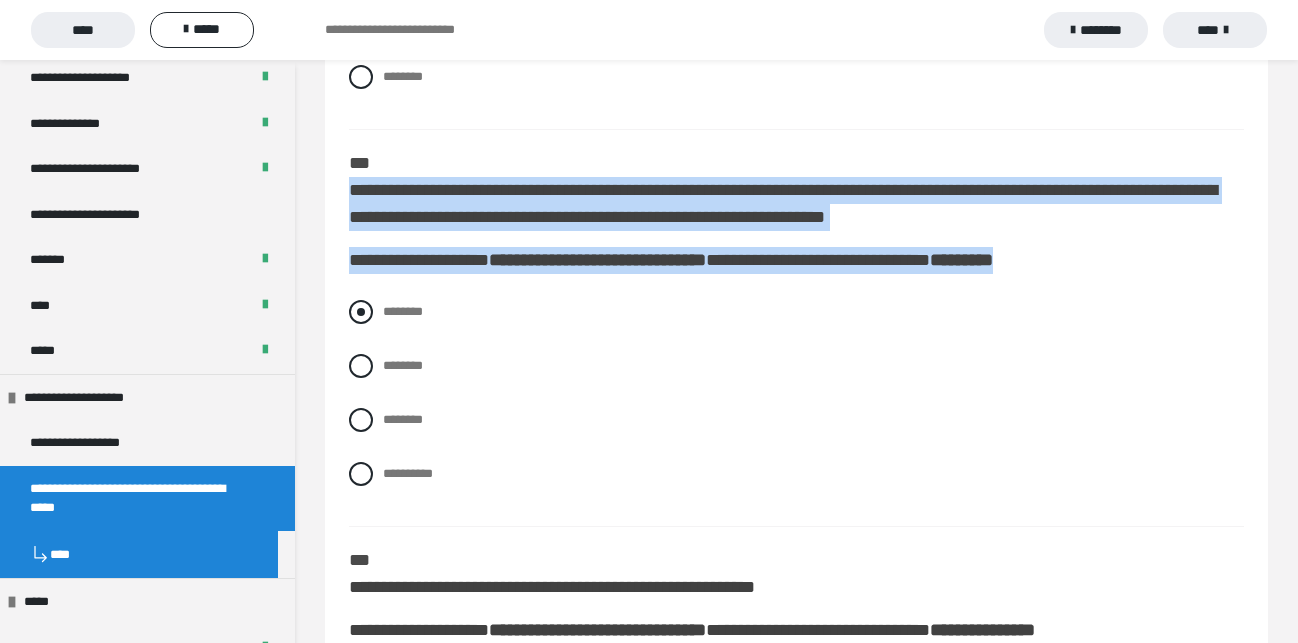 click at bounding box center [361, 312] 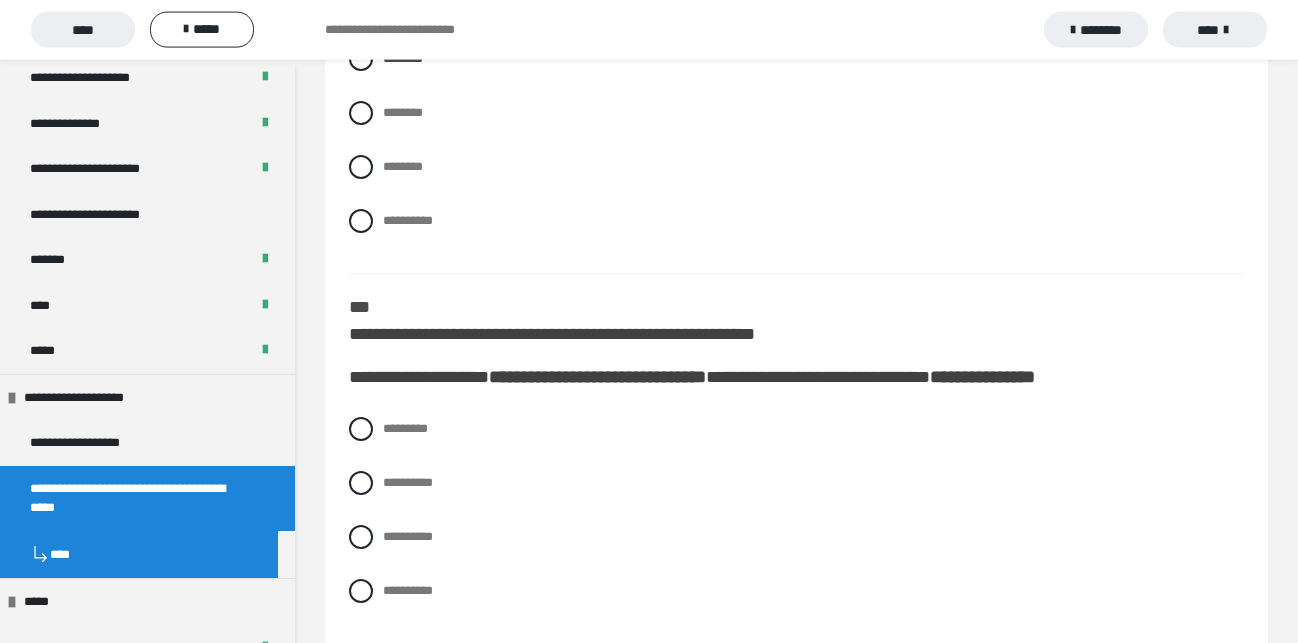 scroll, scrollTop: 6704, scrollLeft: 0, axis: vertical 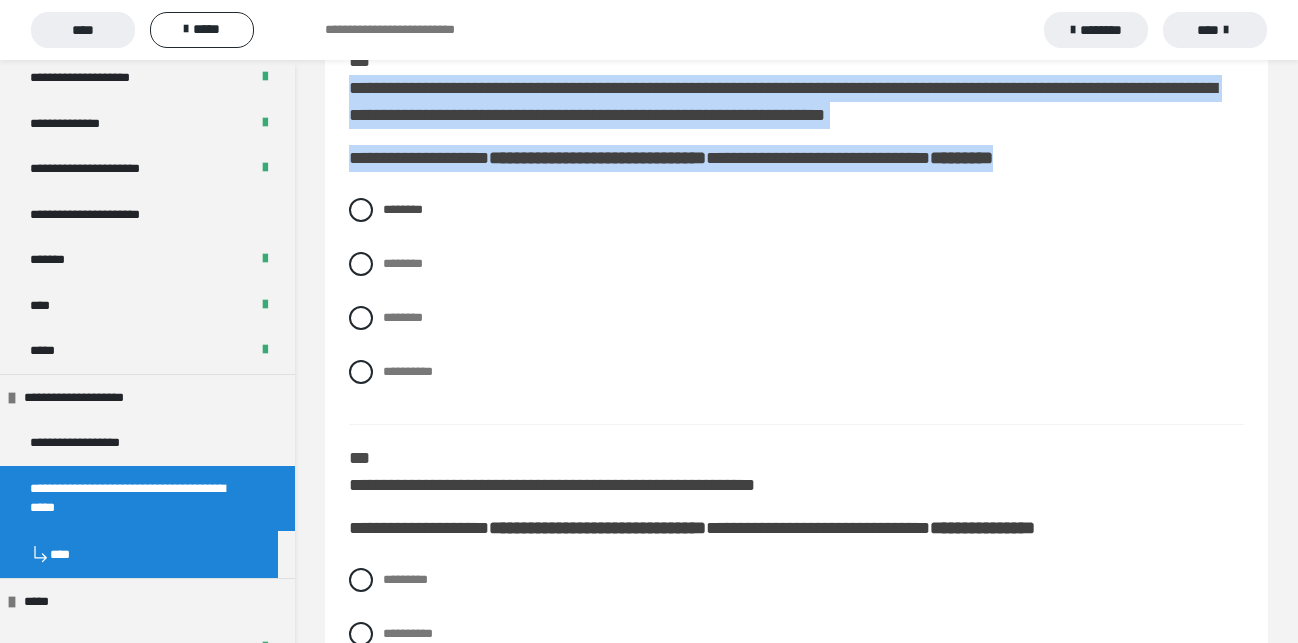 click on "**********" at bounding box center [671, 158] 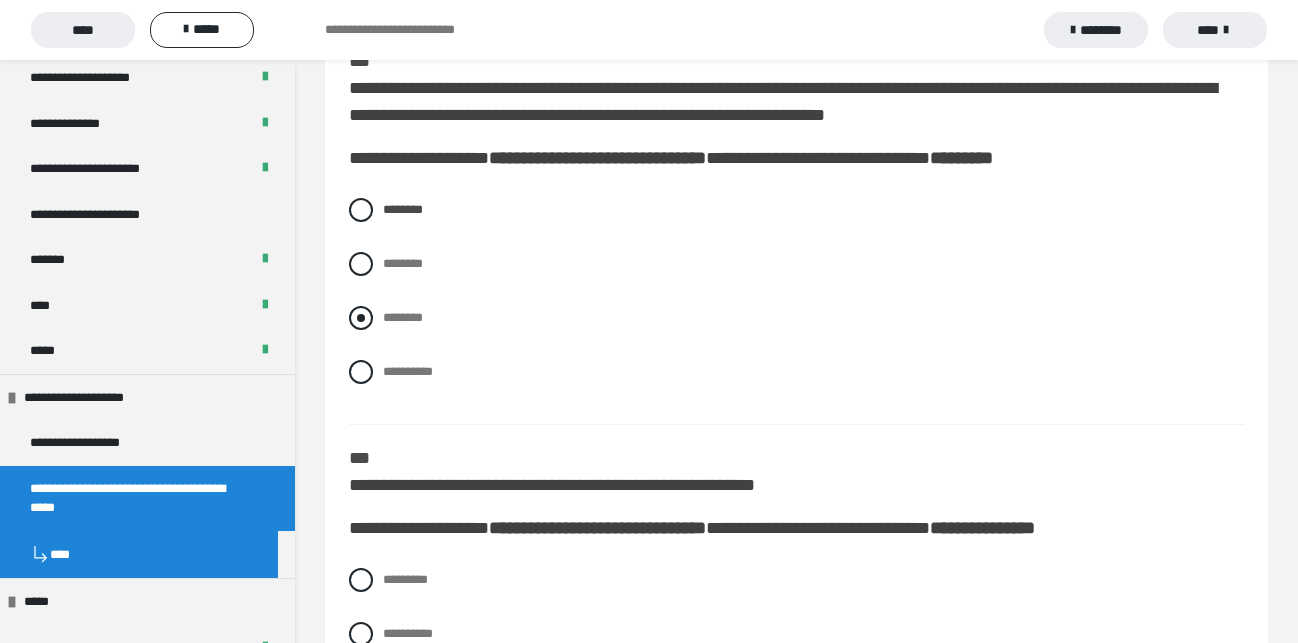 click at bounding box center [361, 318] 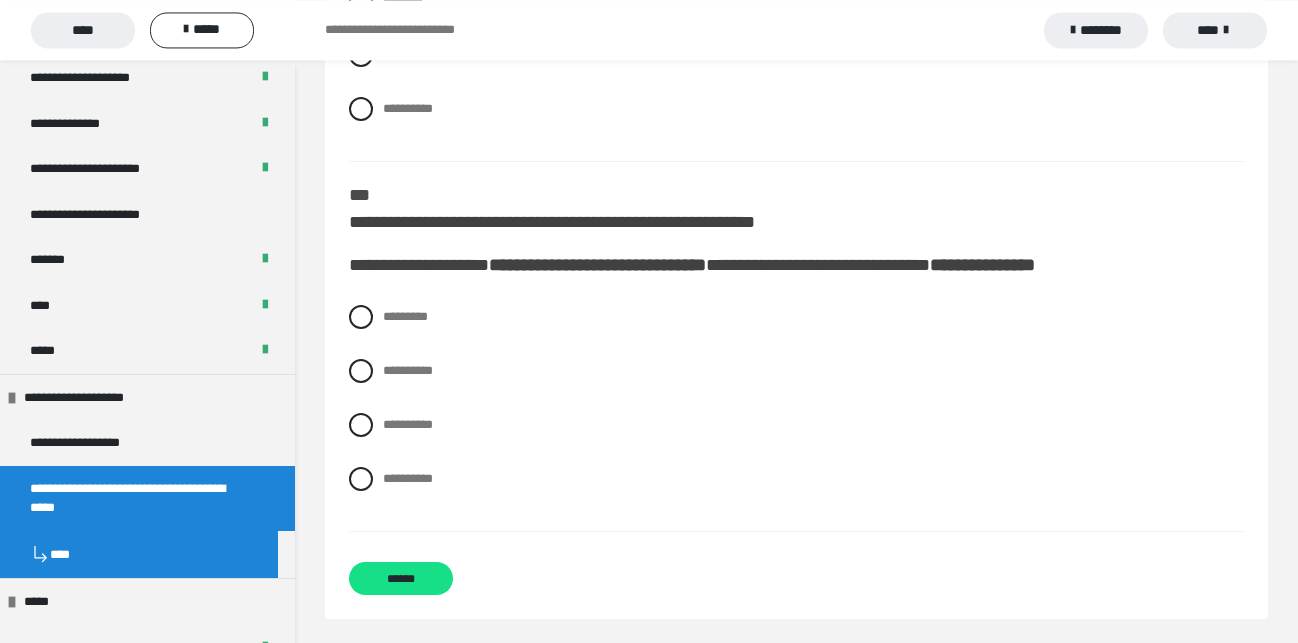 scroll, scrollTop: 6908, scrollLeft: 0, axis: vertical 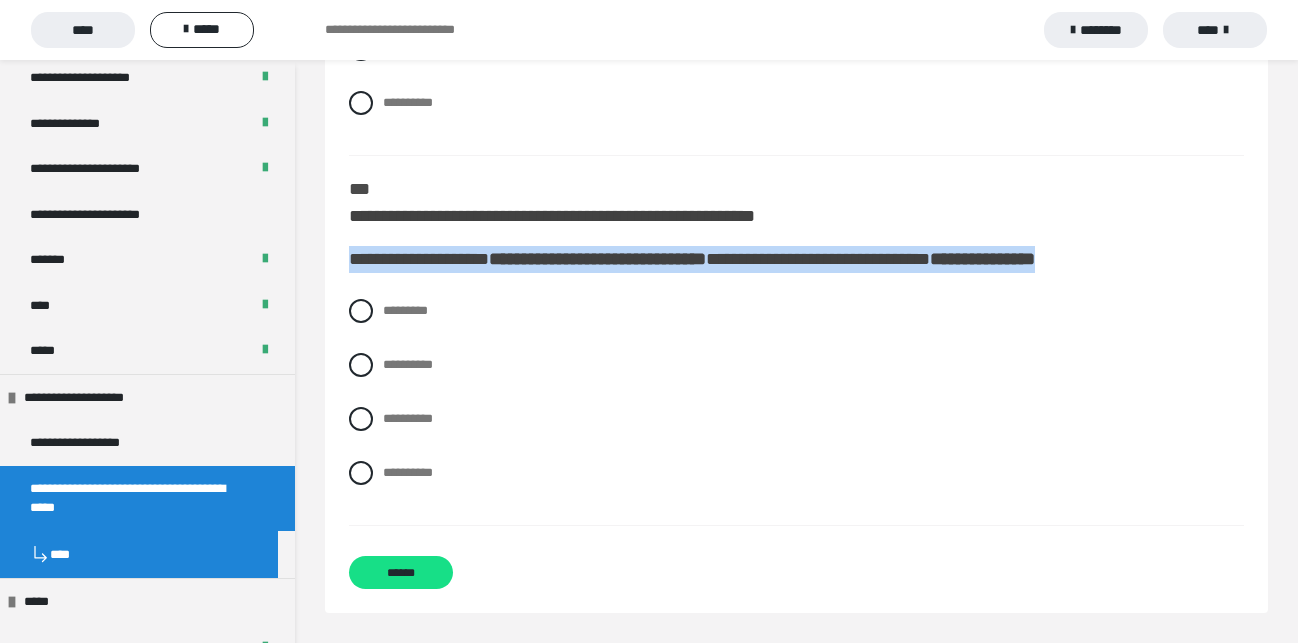 drag, startPoint x: 348, startPoint y: 255, endPoint x: 1219, endPoint y: 261, distance: 871.0207 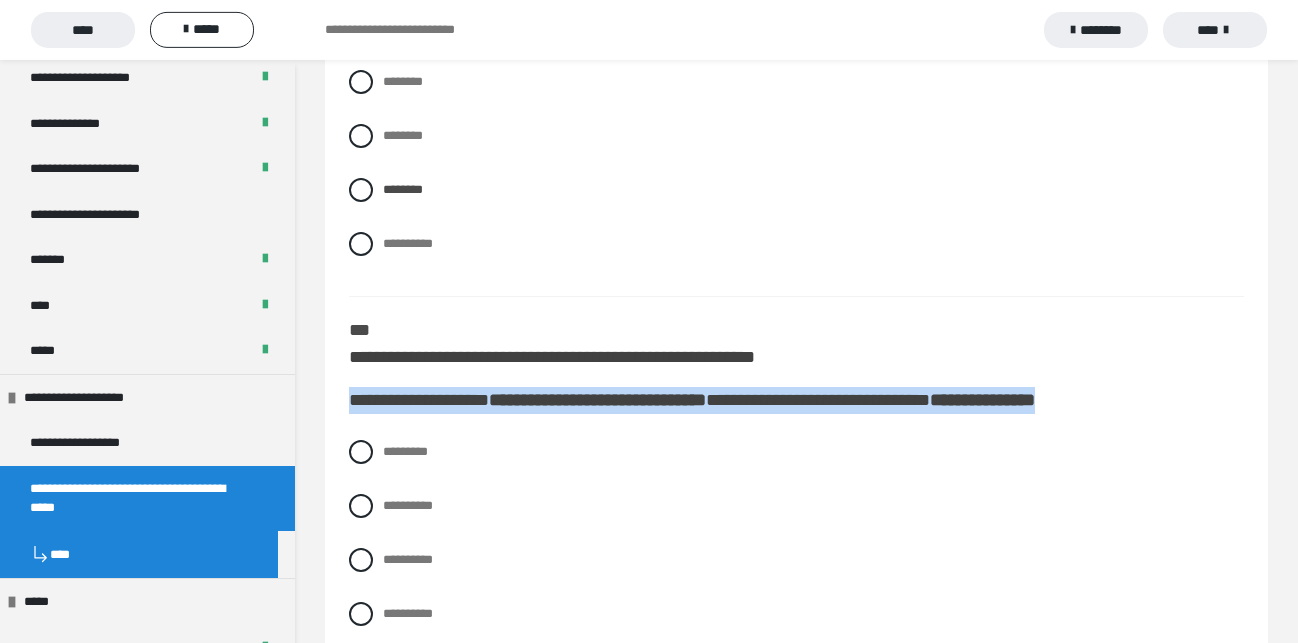 scroll, scrollTop: 6704, scrollLeft: 0, axis: vertical 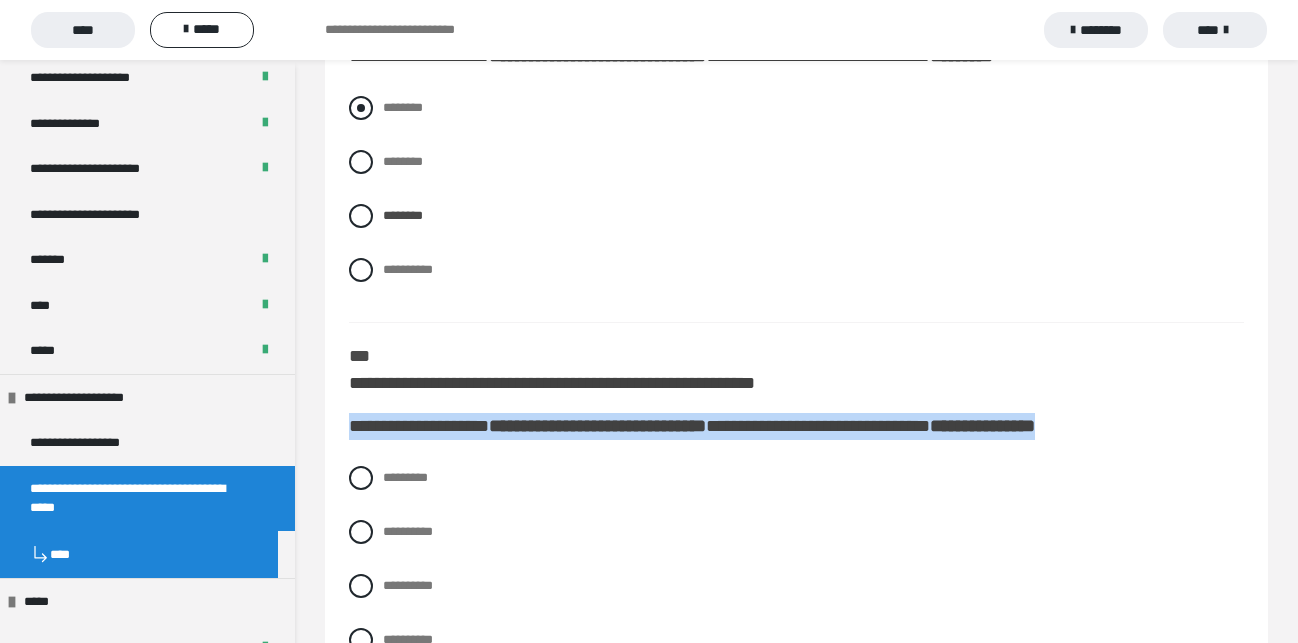 click at bounding box center (361, 108) 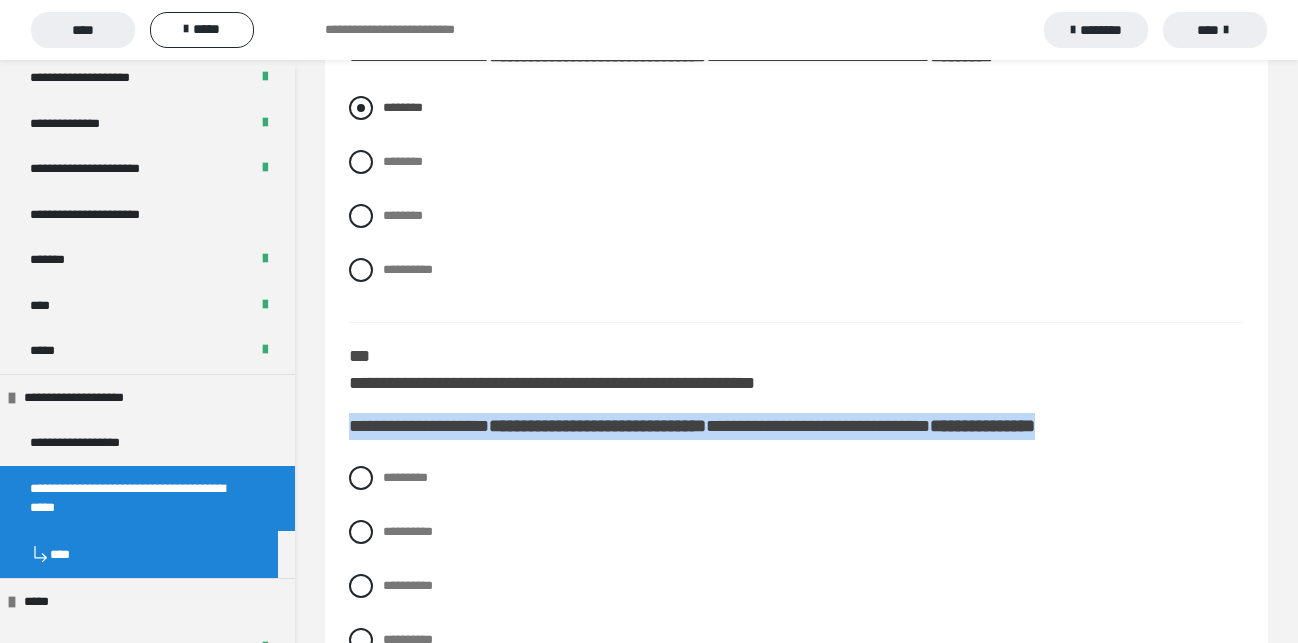 scroll, scrollTop: 6398, scrollLeft: 0, axis: vertical 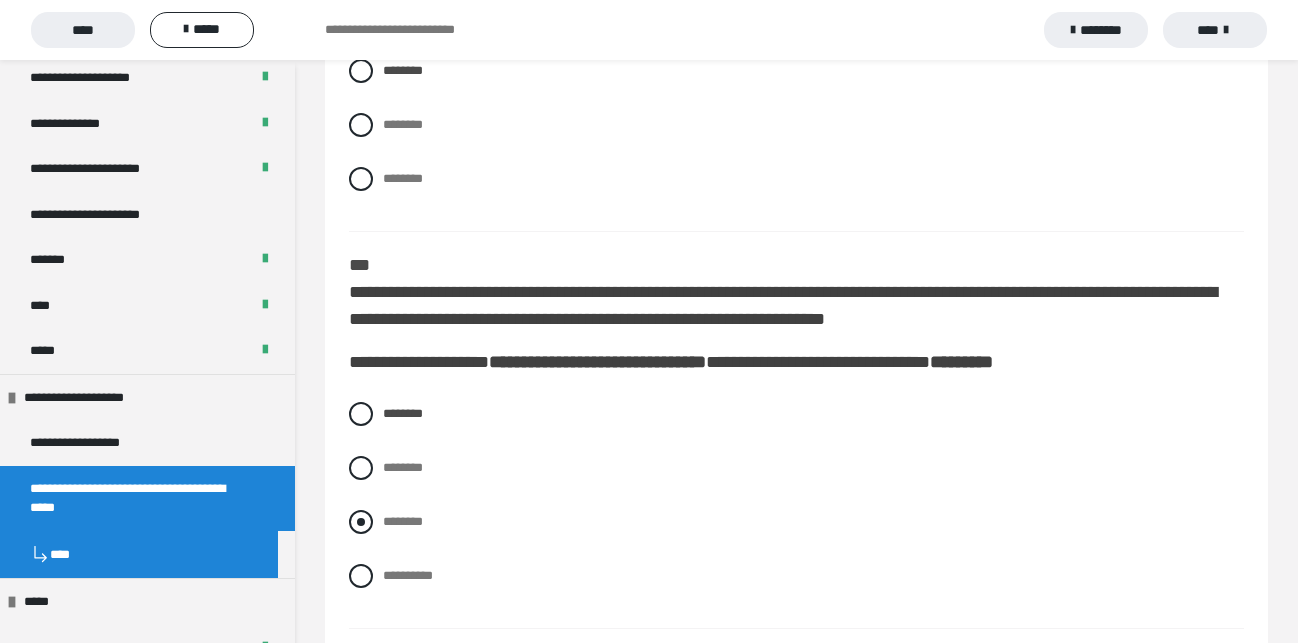 click at bounding box center (361, 522) 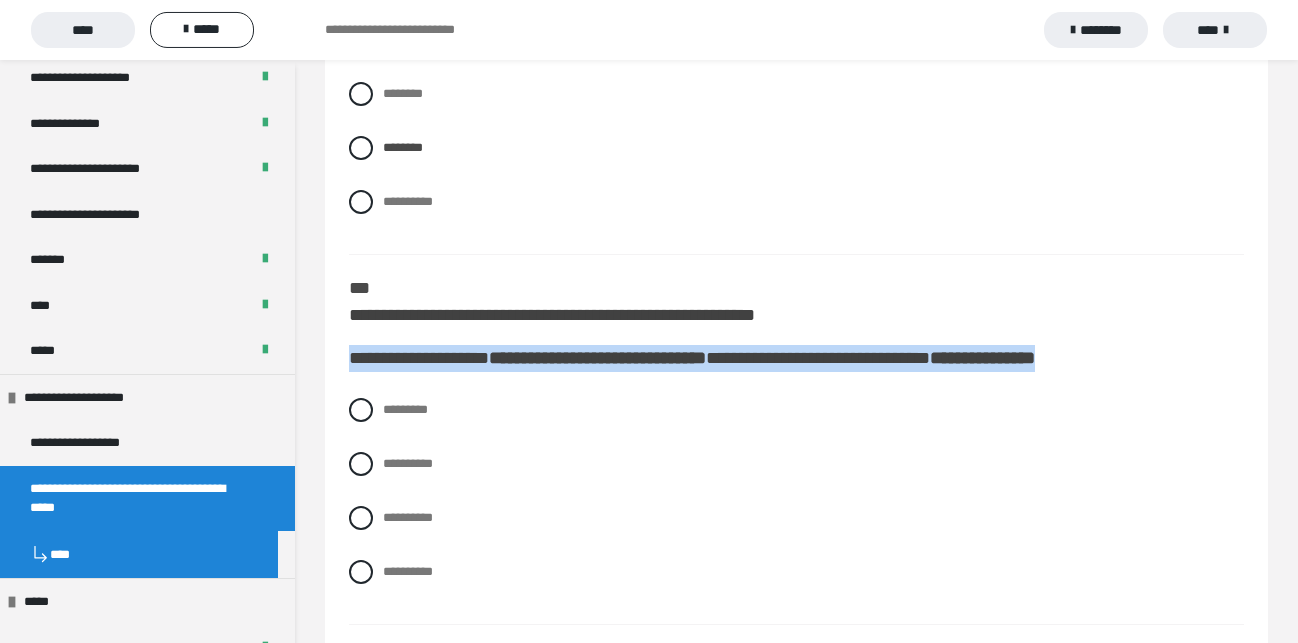 scroll, scrollTop: 6806, scrollLeft: 0, axis: vertical 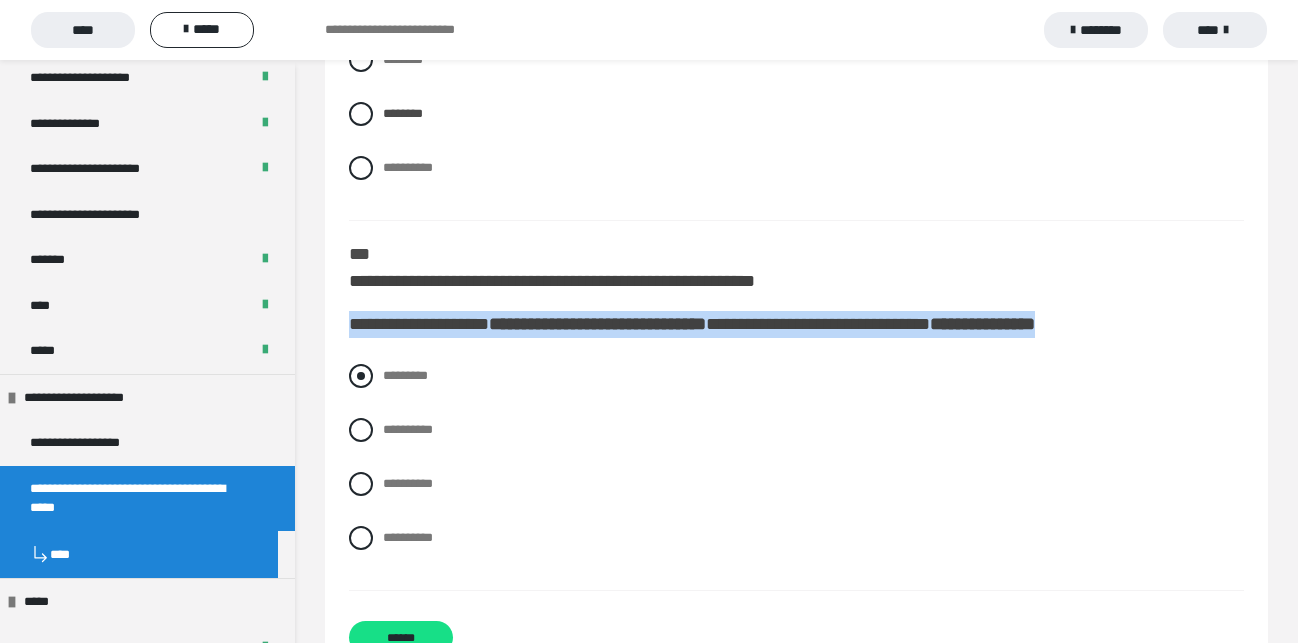 click at bounding box center (361, 376) 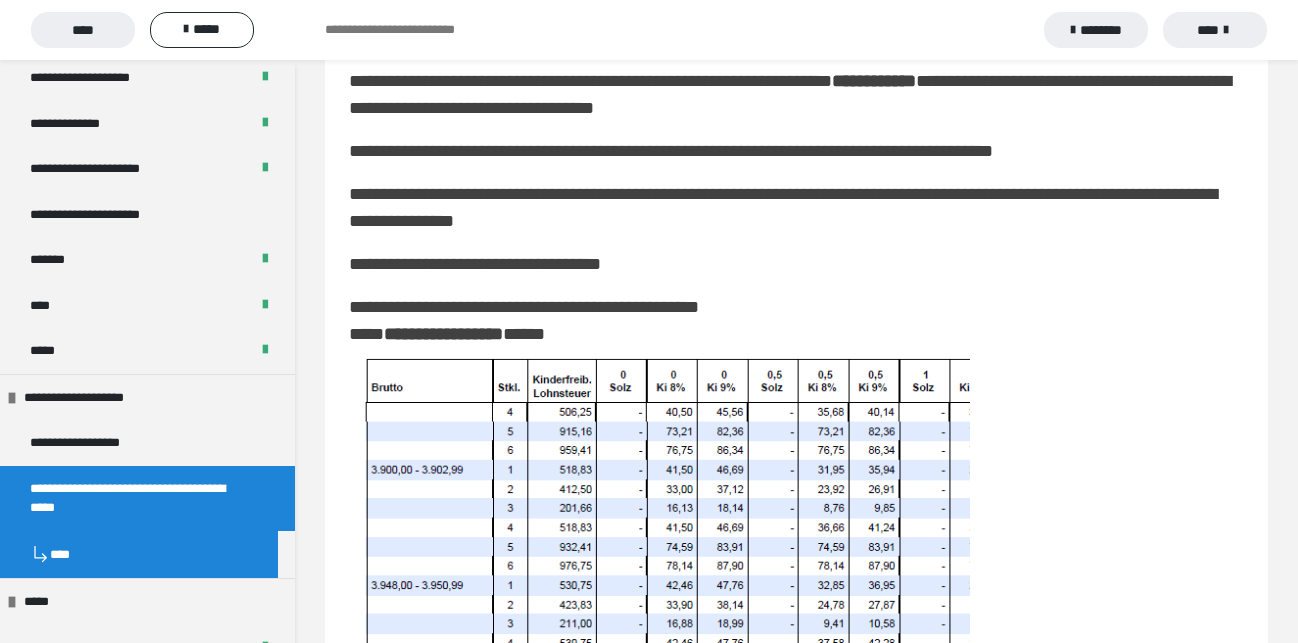 scroll, scrollTop: 4590, scrollLeft: 0, axis: vertical 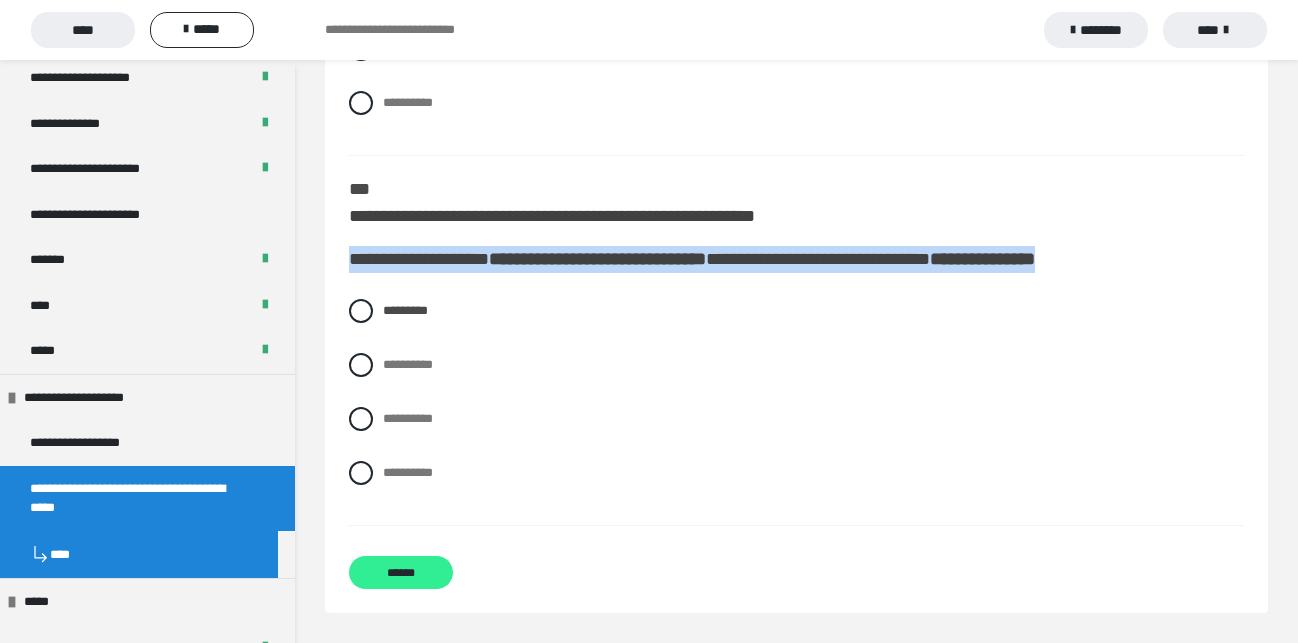 click on "******" at bounding box center [401, 572] 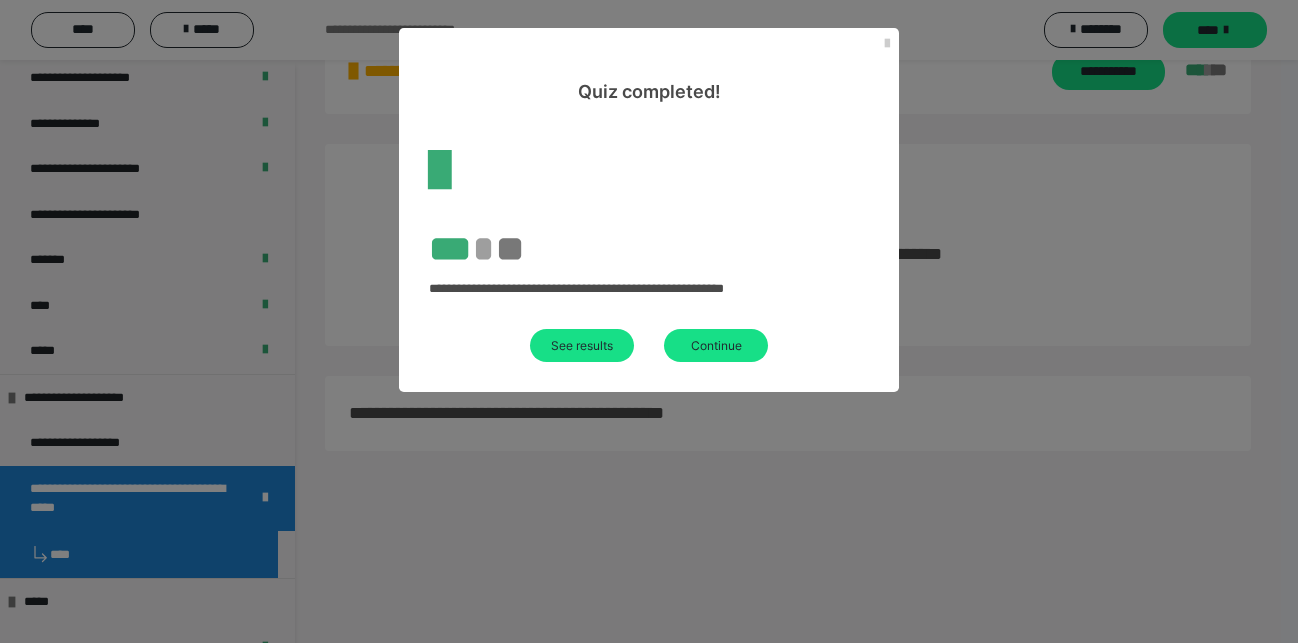 scroll, scrollTop: 60, scrollLeft: 0, axis: vertical 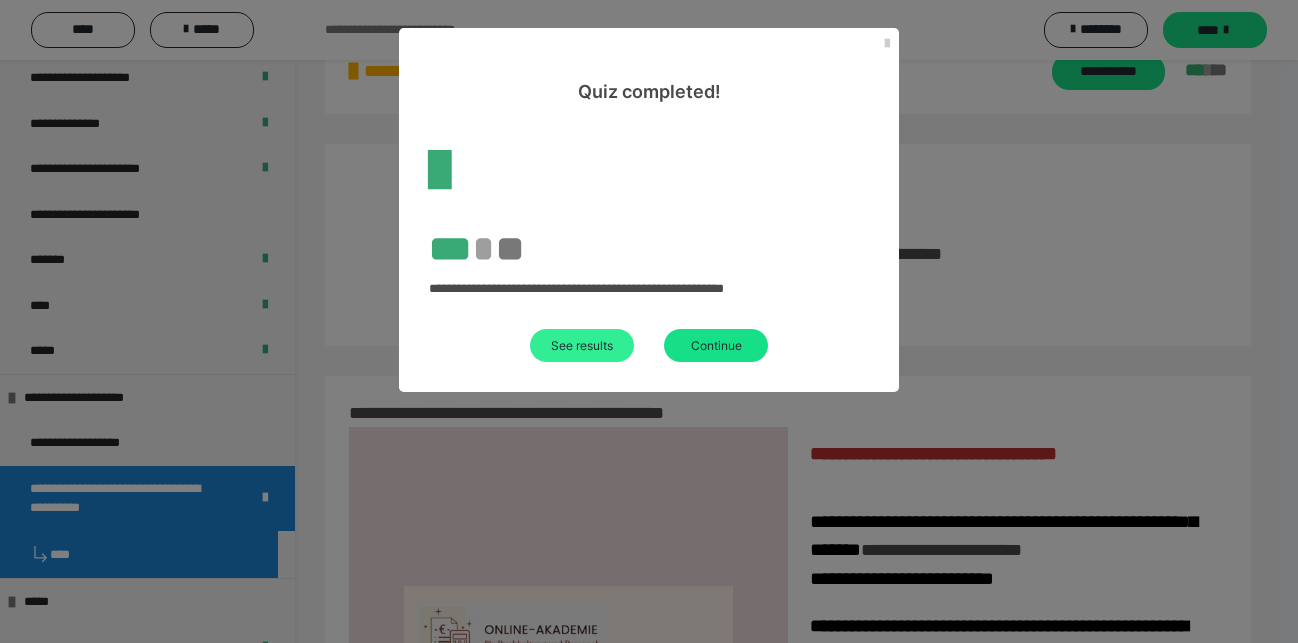 click on "See results" at bounding box center (582, 345) 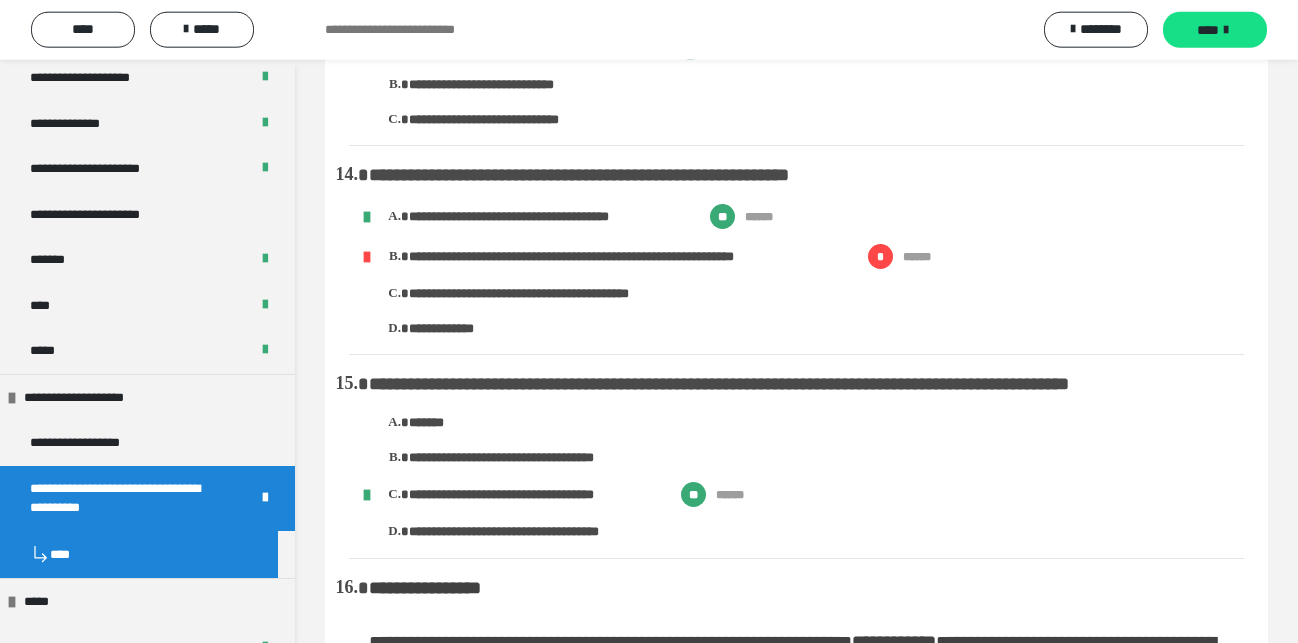 scroll, scrollTop: 2448, scrollLeft: 0, axis: vertical 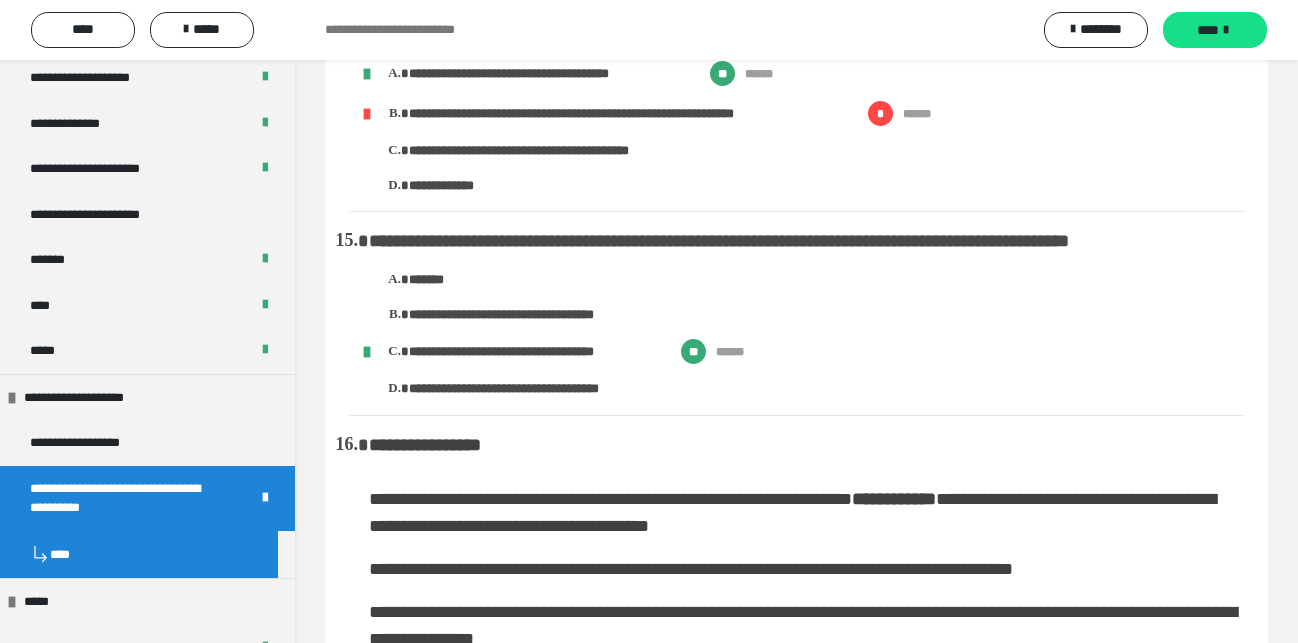 drag, startPoint x: 370, startPoint y: 138, endPoint x: 796, endPoint y: 146, distance: 426.0751 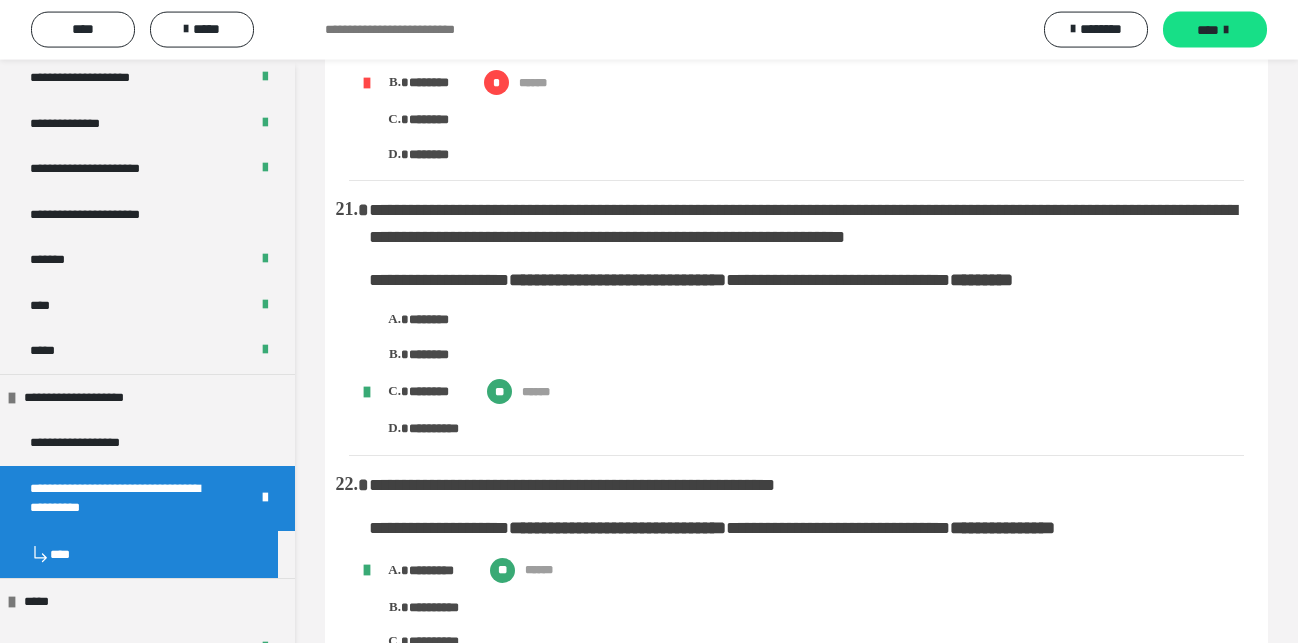scroll, scrollTop: 4896, scrollLeft: 0, axis: vertical 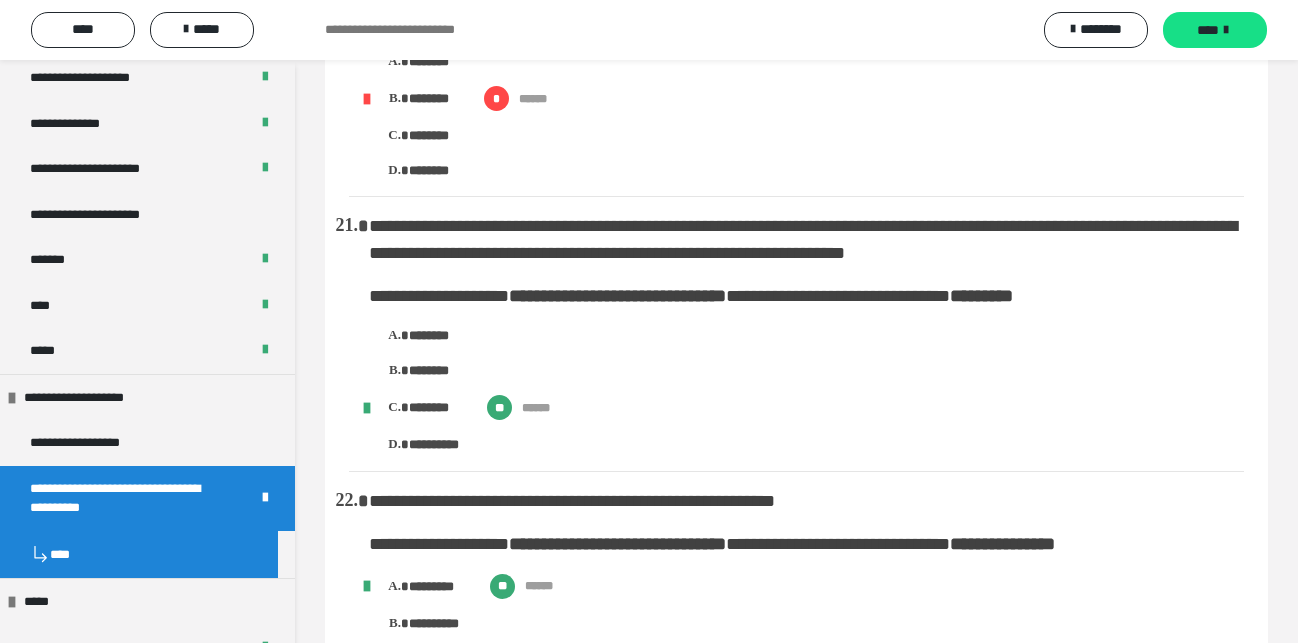drag, startPoint x: 368, startPoint y: 145, endPoint x: 768, endPoint y: 248, distance: 413.04843 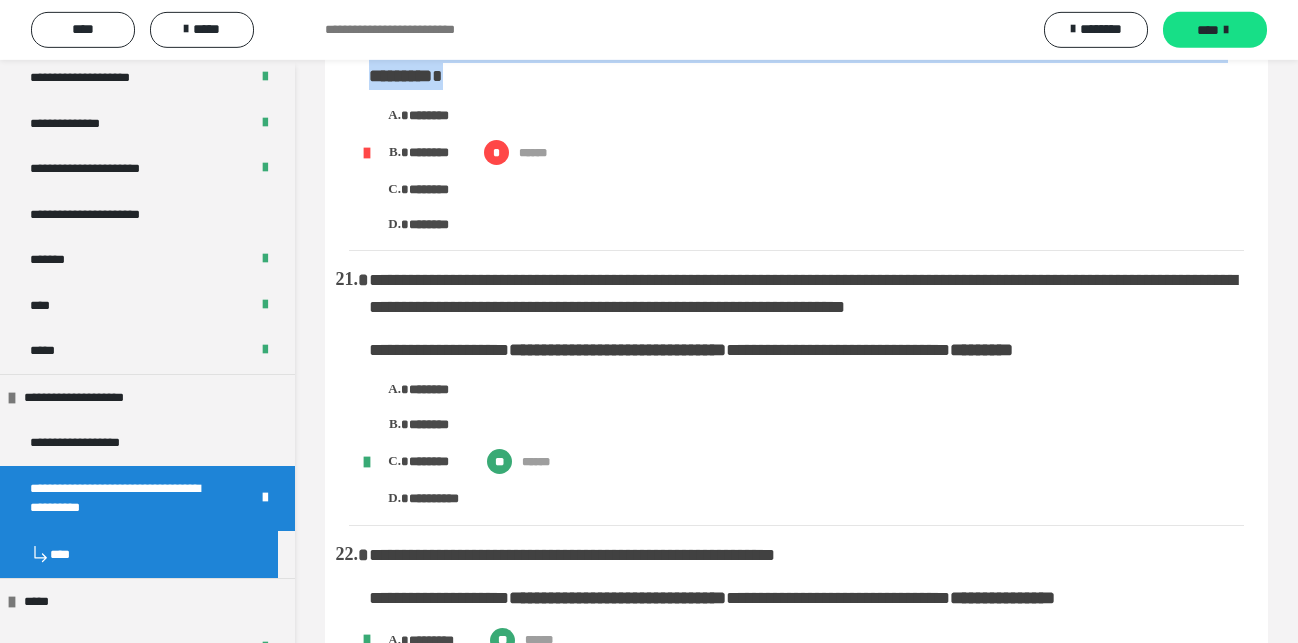 scroll, scrollTop: 4794, scrollLeft: 0, axis: vertical 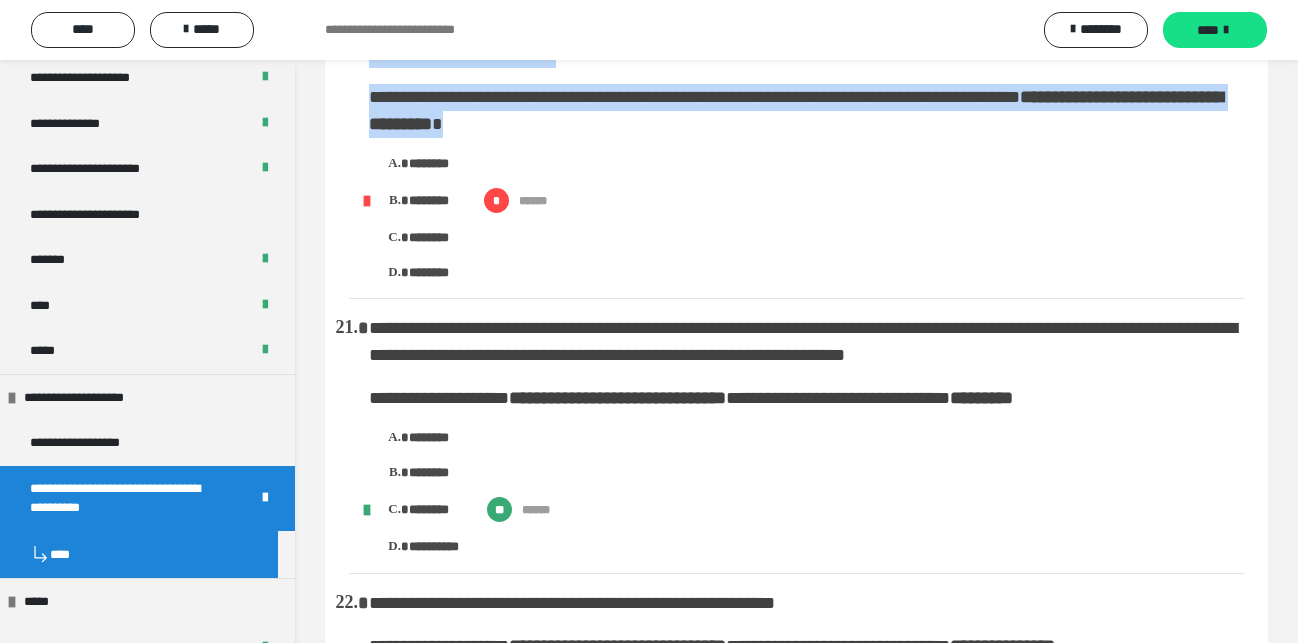 click on "**********" at bounding box center [806, 111] 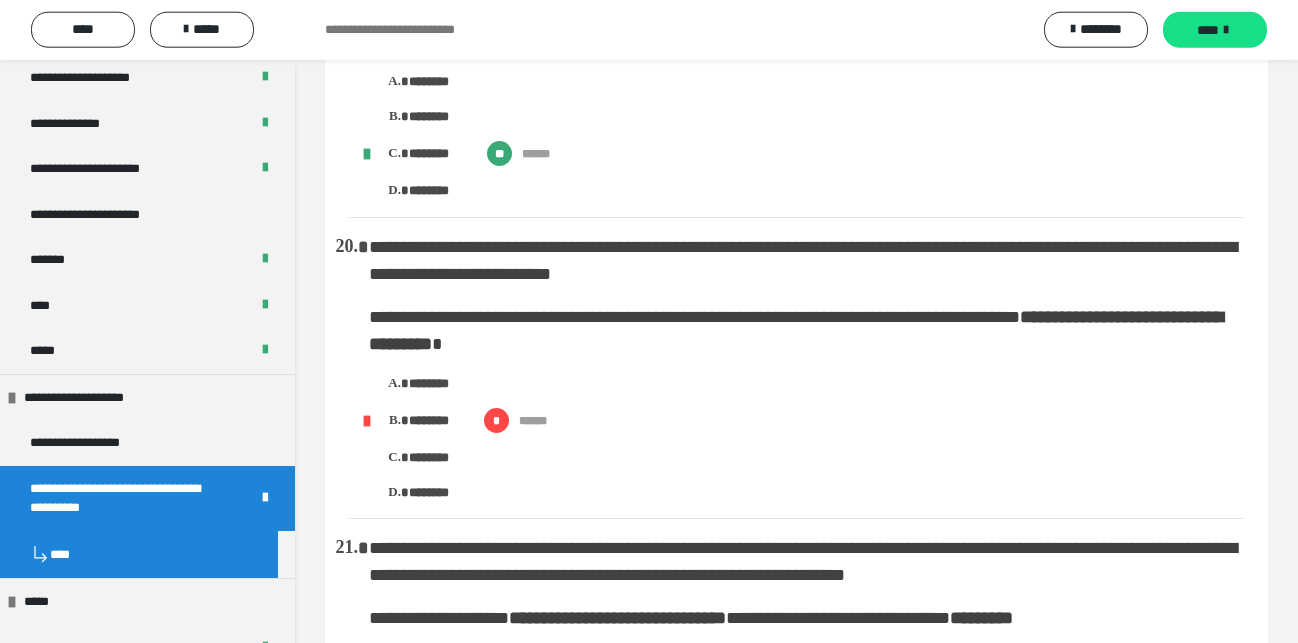 scroll, scrollTop: 4692, scrollLeft: 0, axis: vertical 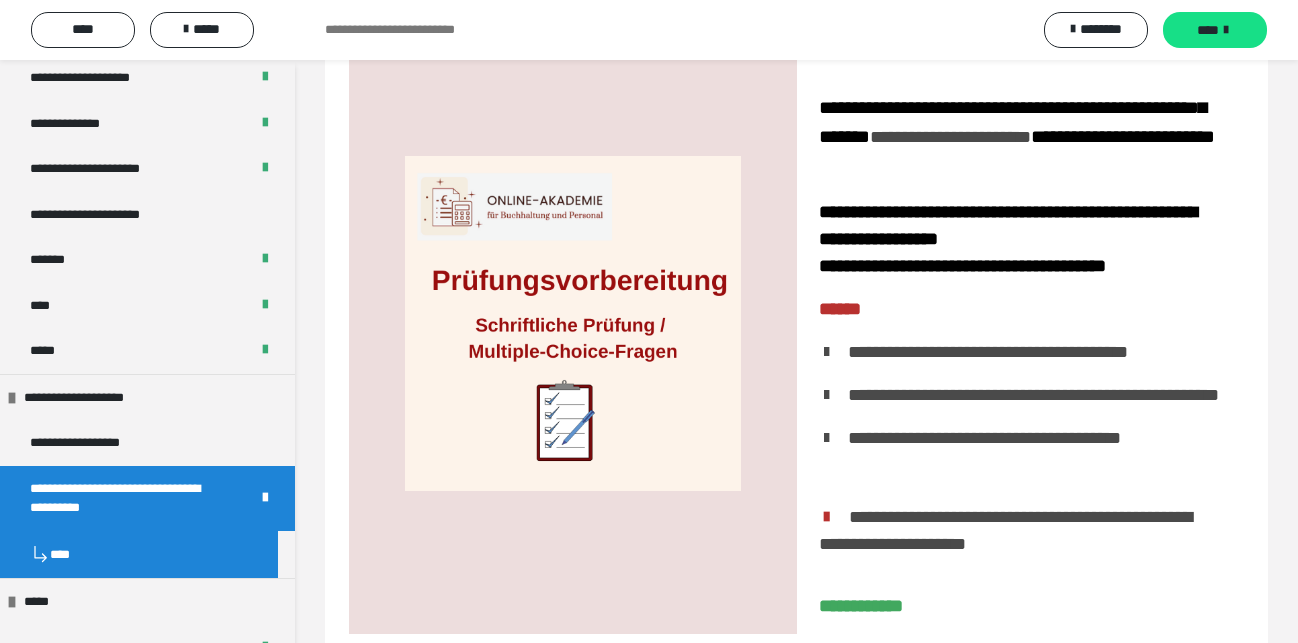 click on "********" at bounding box center (401, -109) 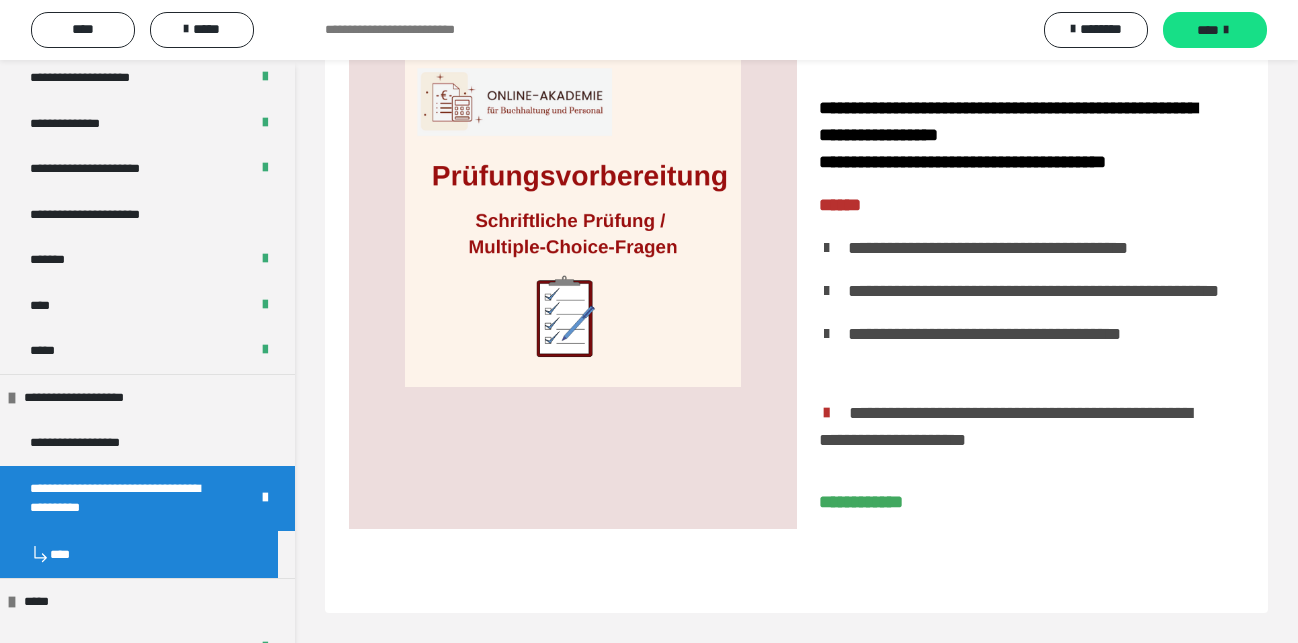 scroll, scrollTop: 197, scrollLeft: 0, axis: vertical 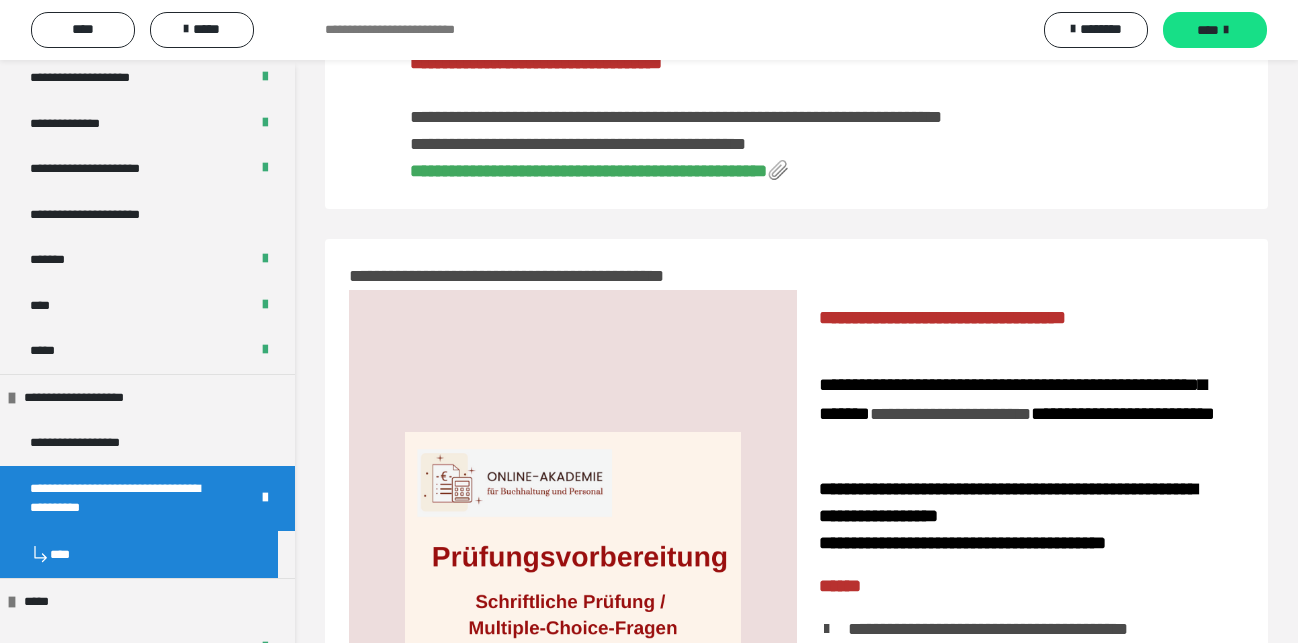 click on "**********" at bounding box center (588, 171) 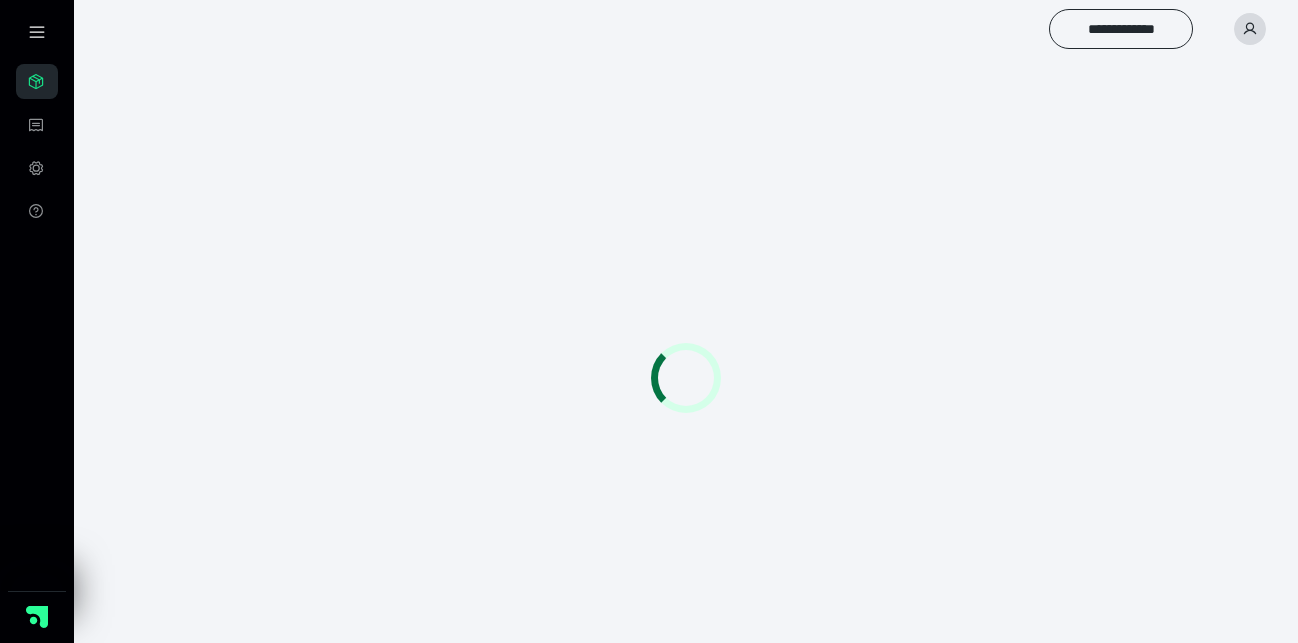 scroll, scrollTop: 0, scrollLeft: 0, axis: both 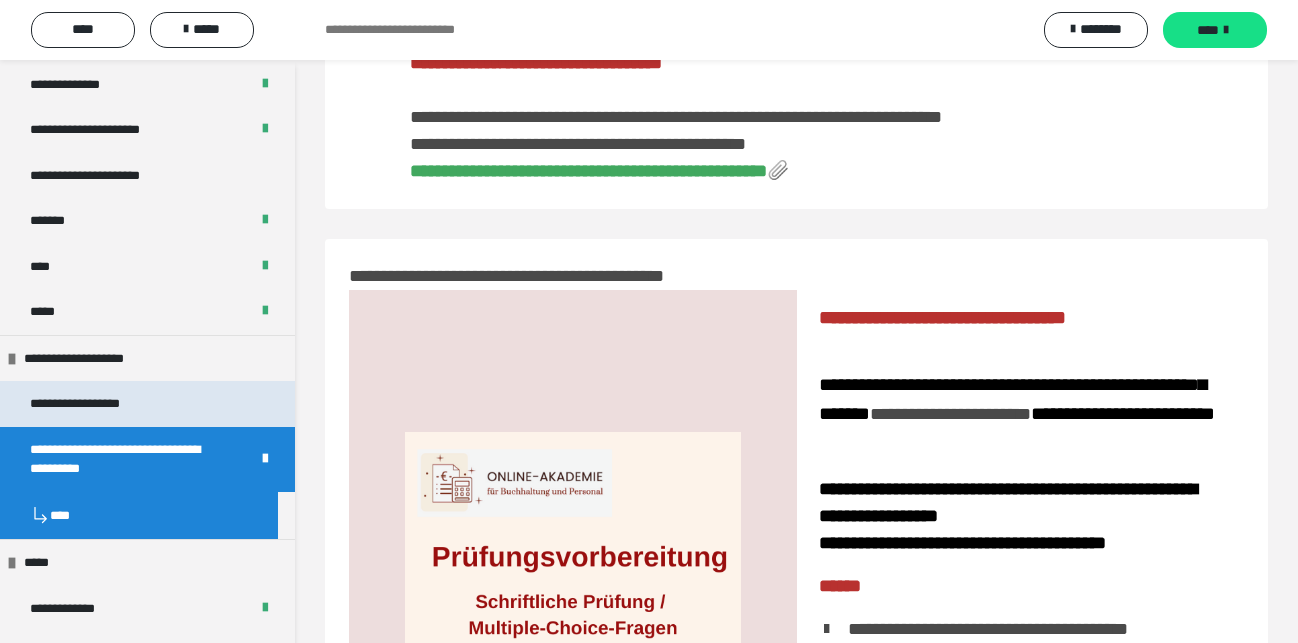 click on "**********" at bounding box center [98, 404] 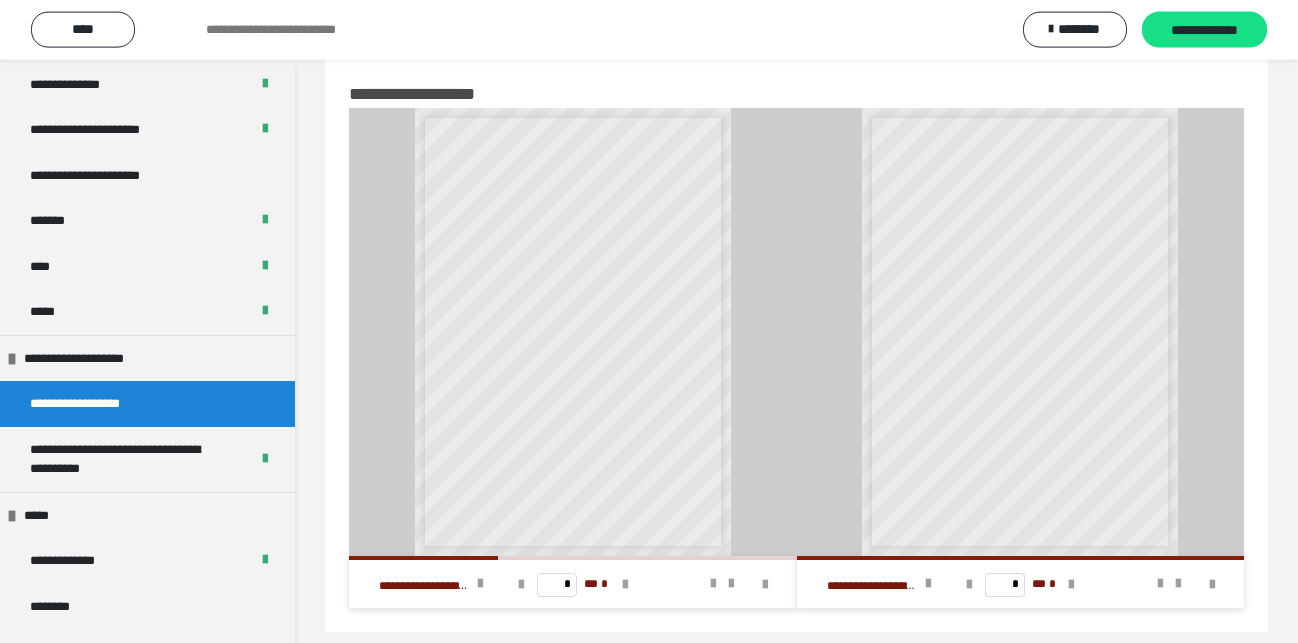scroll, scrollTop: 60, scrollLeft: 0, axis: vertical 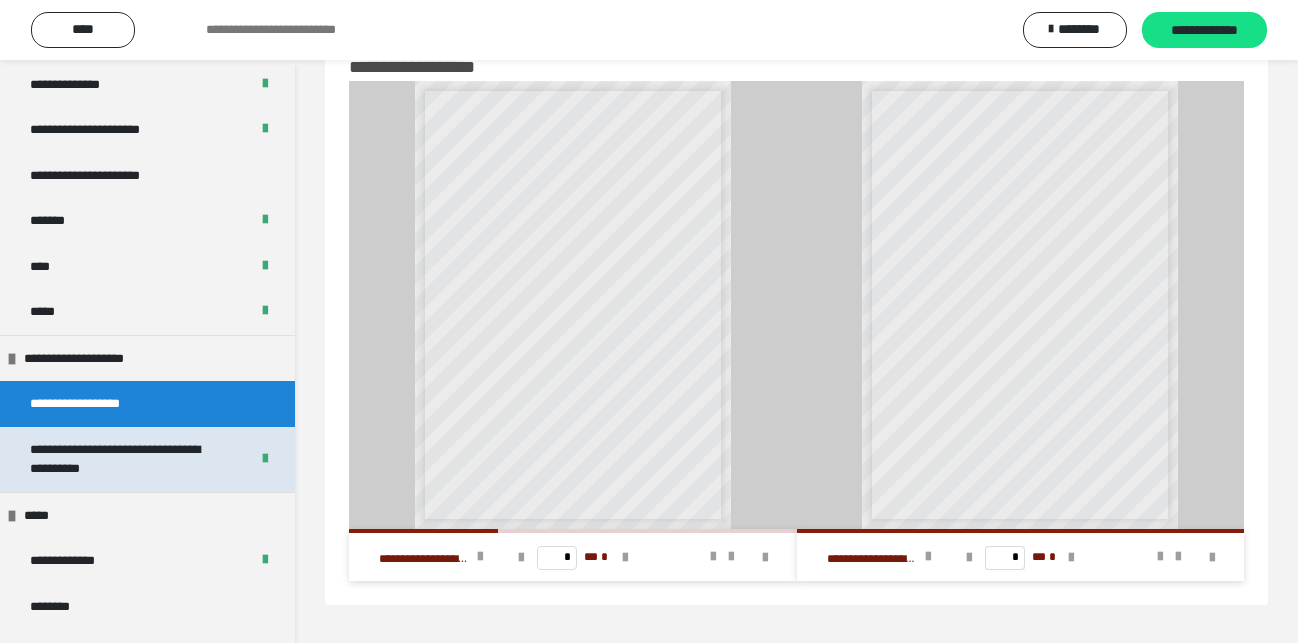 click on "**********" at bounding box center [123, 459] 